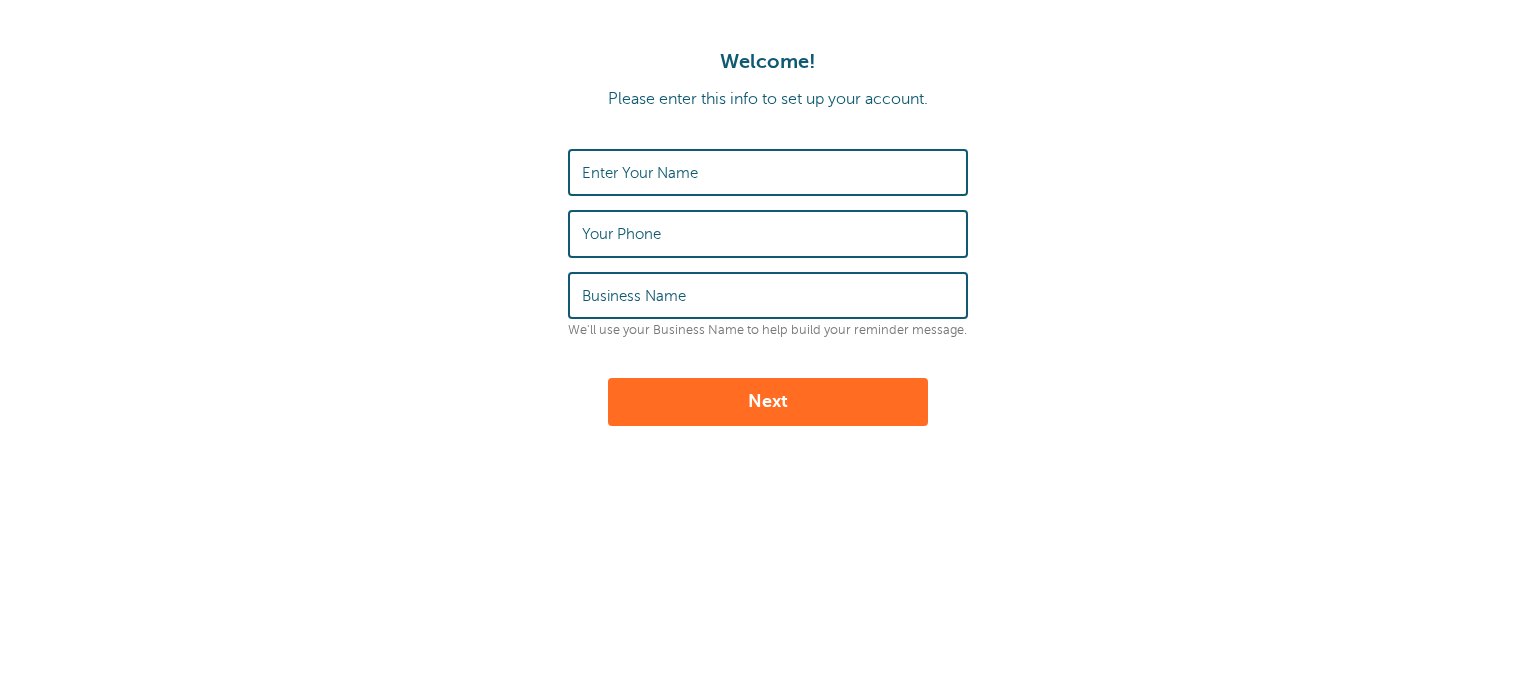 scroll, scrollTop: 0, scrollLeft: 0, axis: both 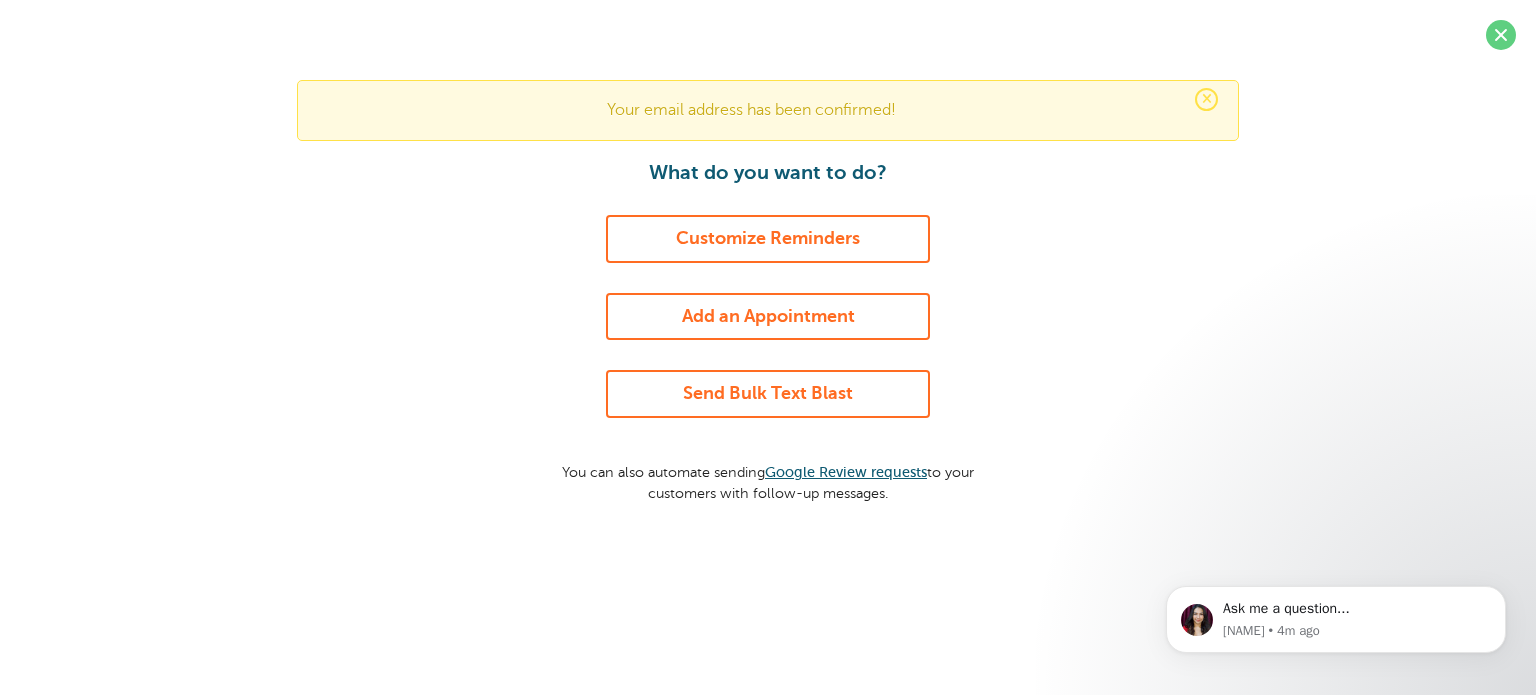 click on "Customize Reminders" at bounding box center (768, 239) 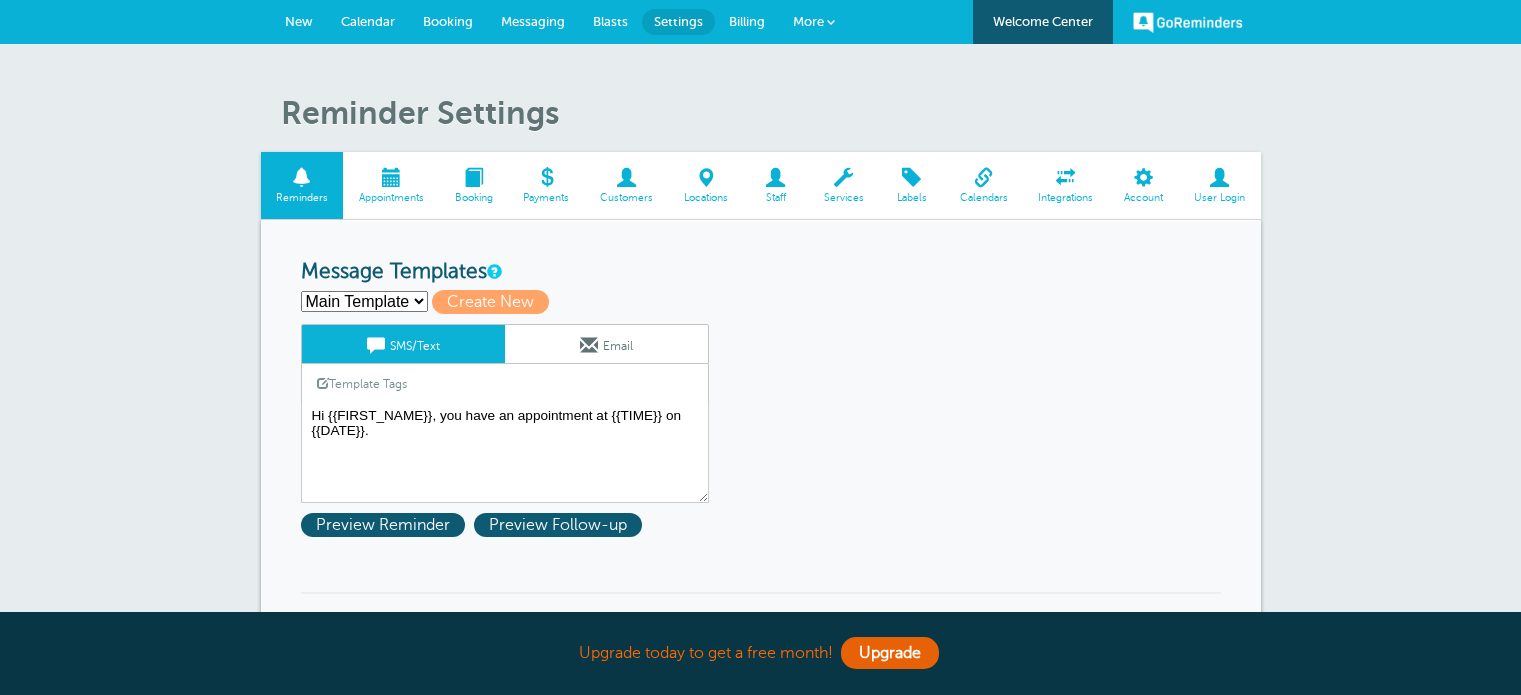 scroll, scrollTop: 0, scrollLeft: 0, axis: both 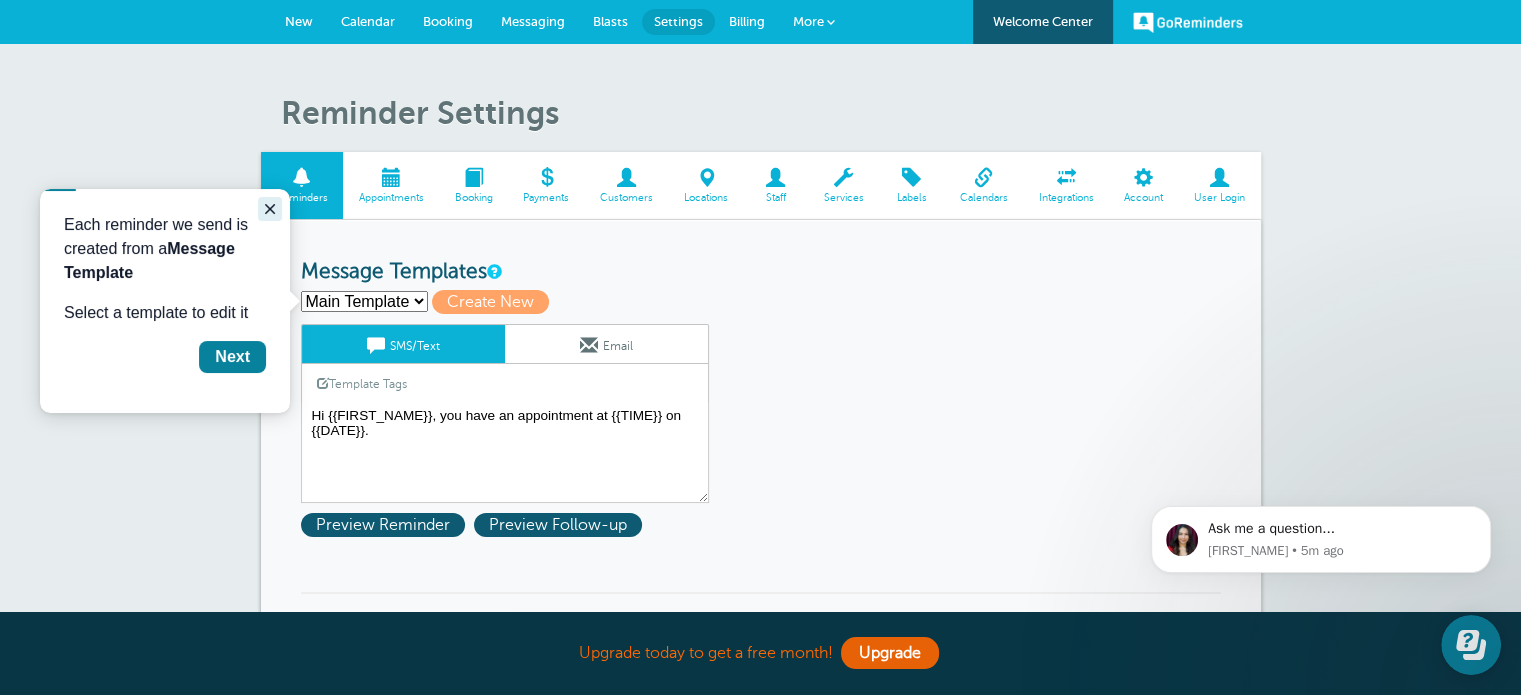 click 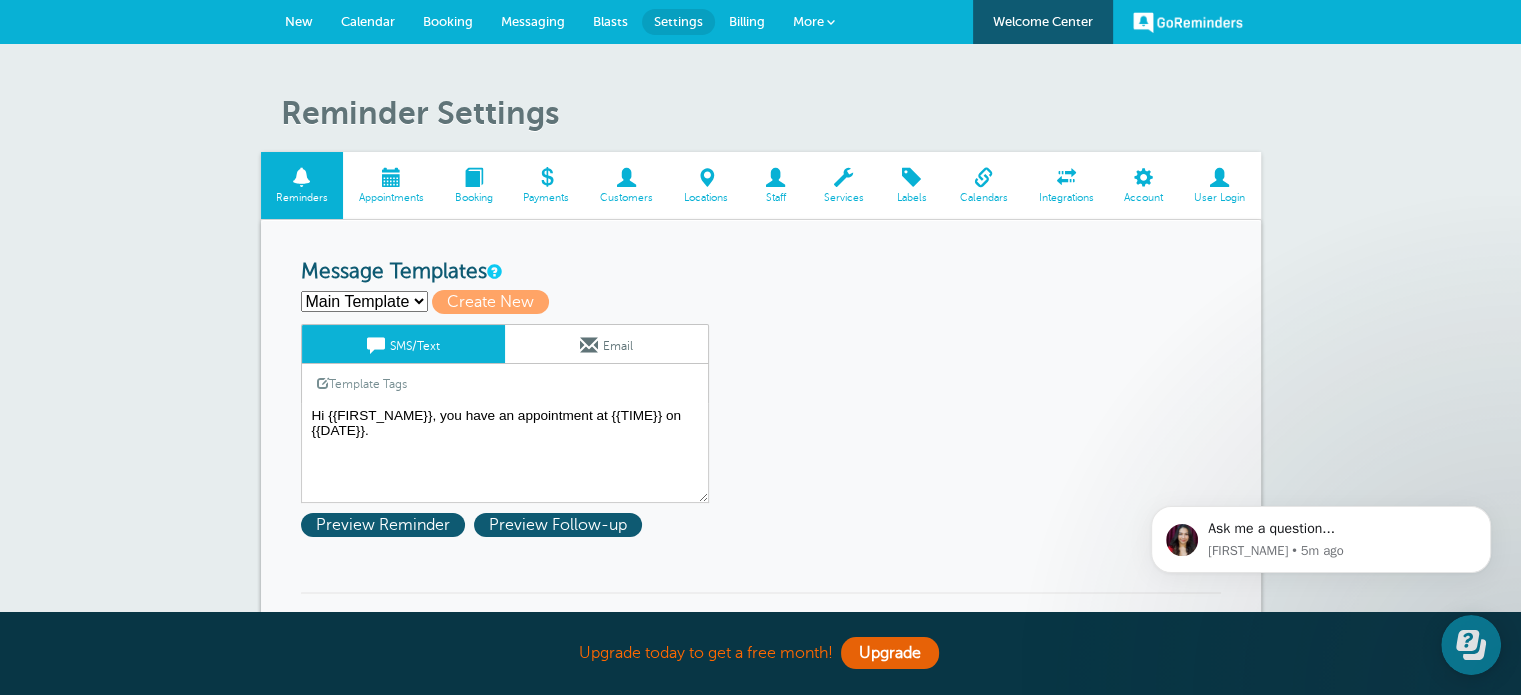 click on "Main Template
Create new..." at bounding box center (364, 301) 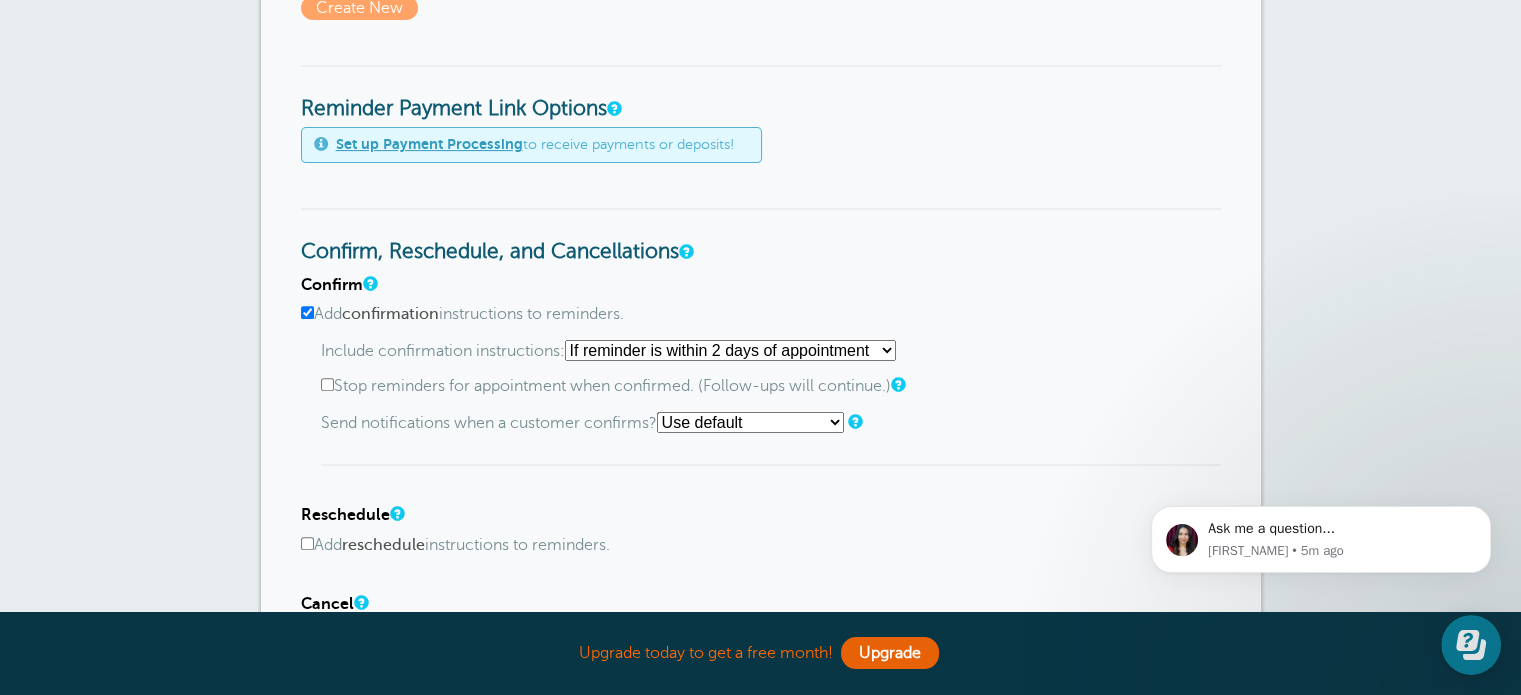 scroll, scrollTop: 700, scrollLeft: 0, axis: vertical 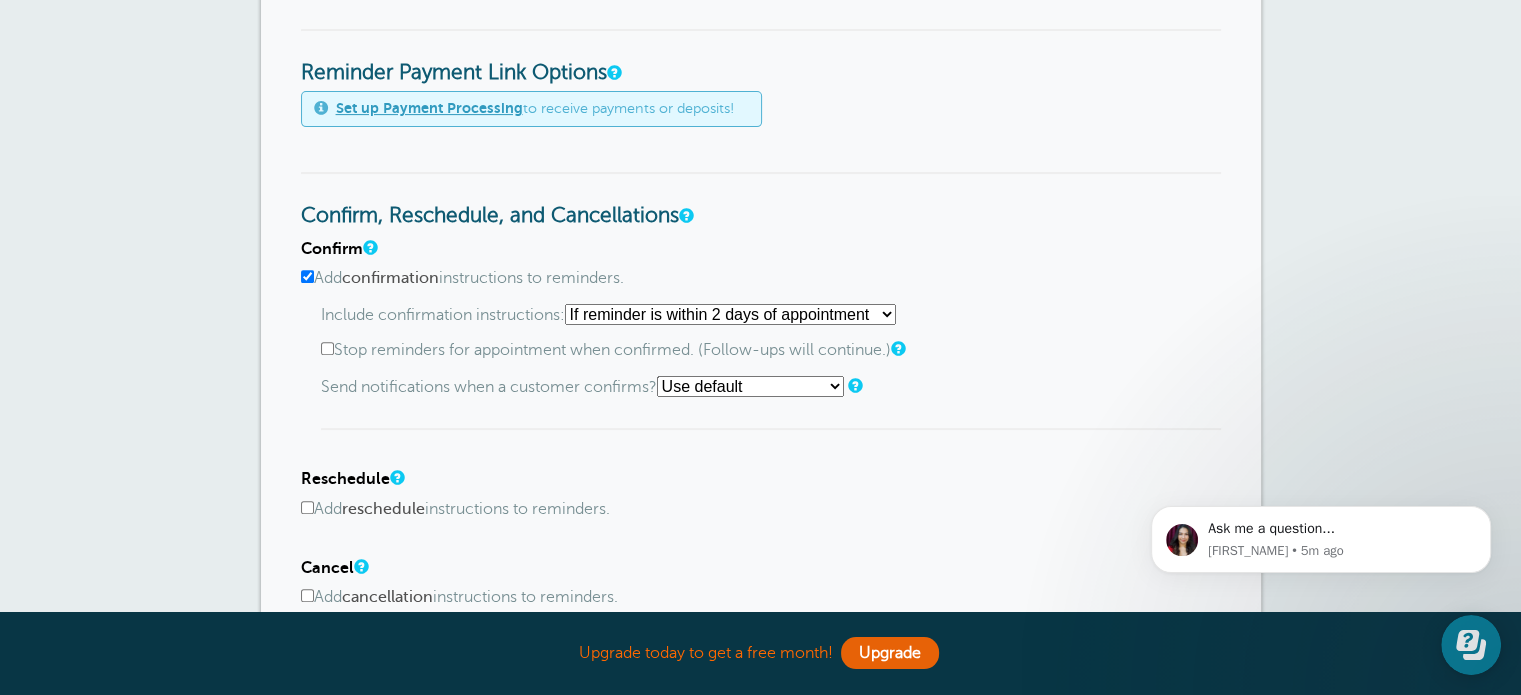 click on "Starting with first reminder If reminder is within 1 day of appointment If reminder is within 2 days of appointment If reminder is within 3 days of appointment If reminder is within 4 days of appointment If reminder is within 5 days of appointment If reminder is within 6 days of appointment If reminder is within 7 days of appointment If reminder is within 8 days of appointment If reminder is within 9 days of appointment If reminder is within 10 days of appointment If reminder is within 11 days of appointment If reminder is within 12 days of appointment If reminder is within 13 days of appointment If reminder is within 14 days of appointment" at bounding box center (730, 314) 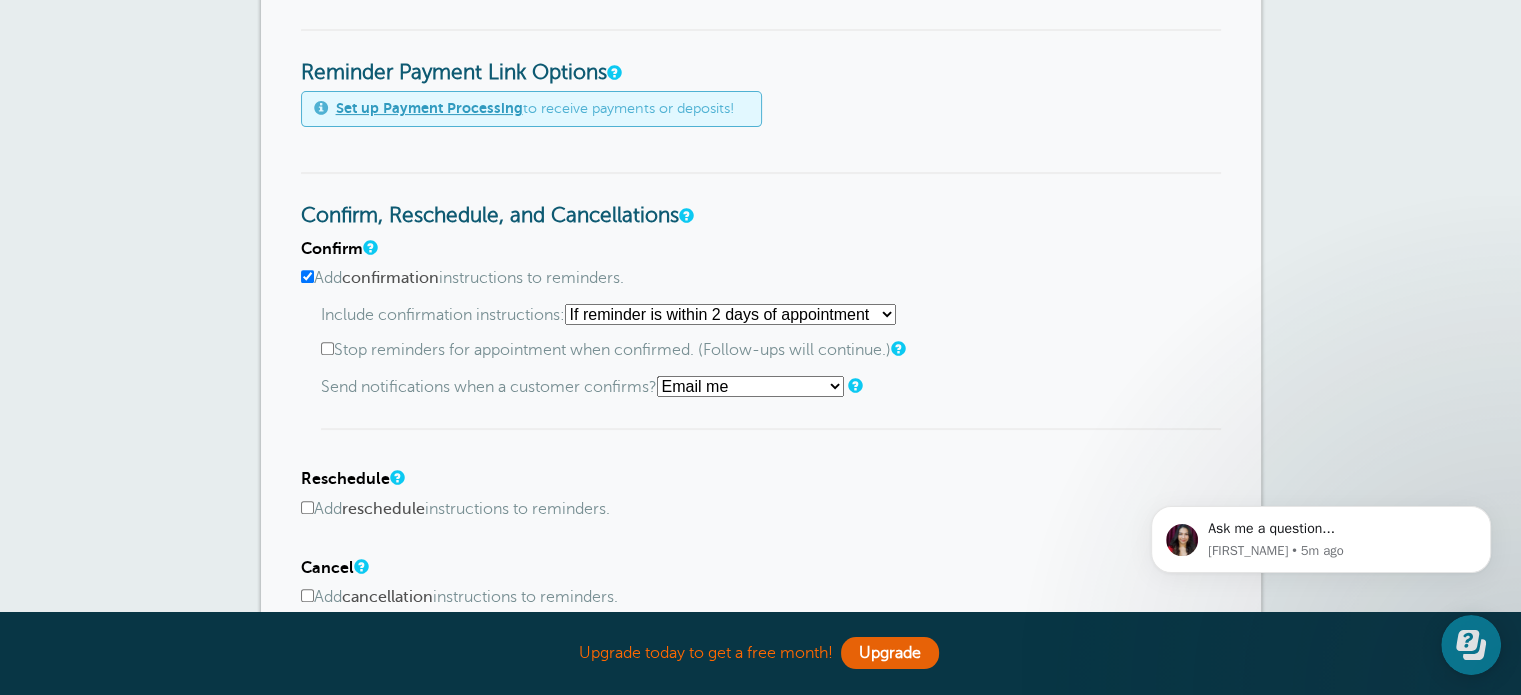 click on "Use default Text me Email me Don't send notifications" at bounding box center [750, 386] 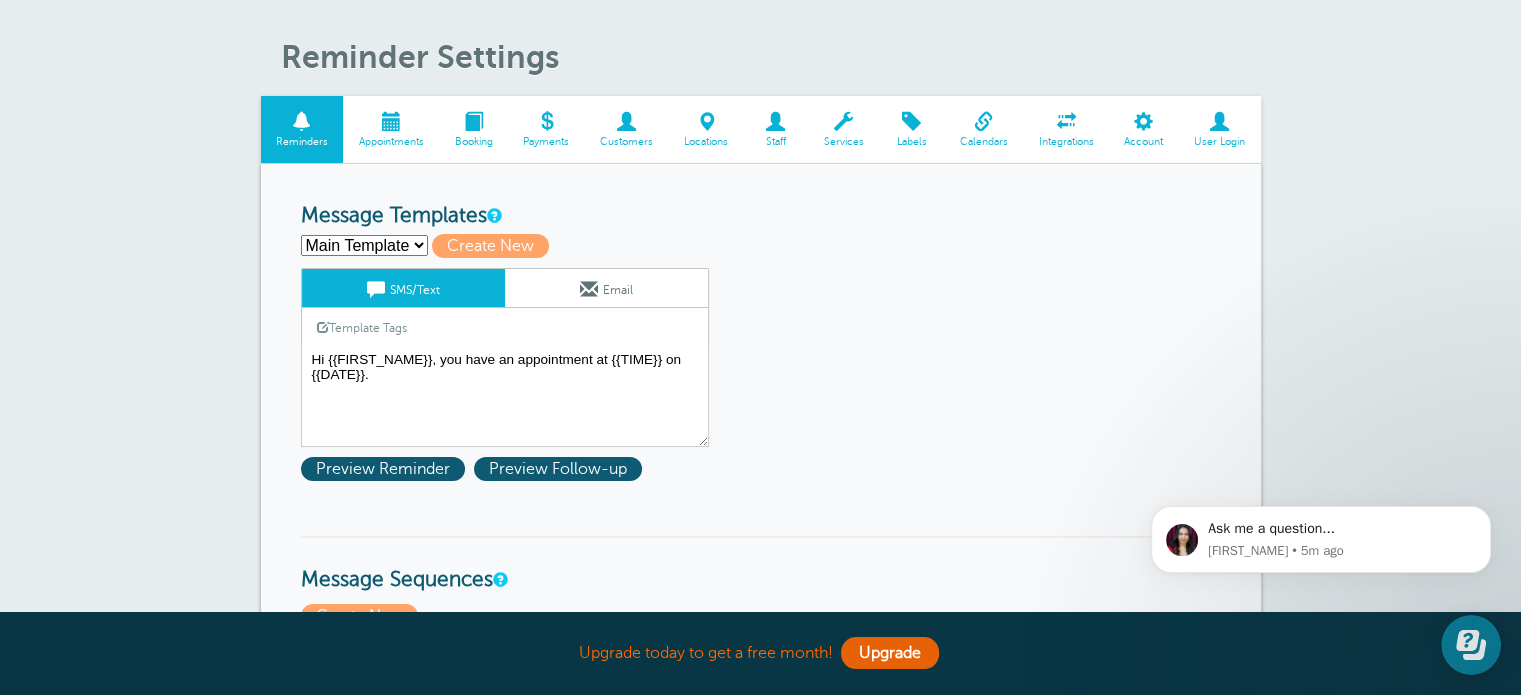 scroll, scrollTop: 100, scrollLeft: 0, axis: vertical 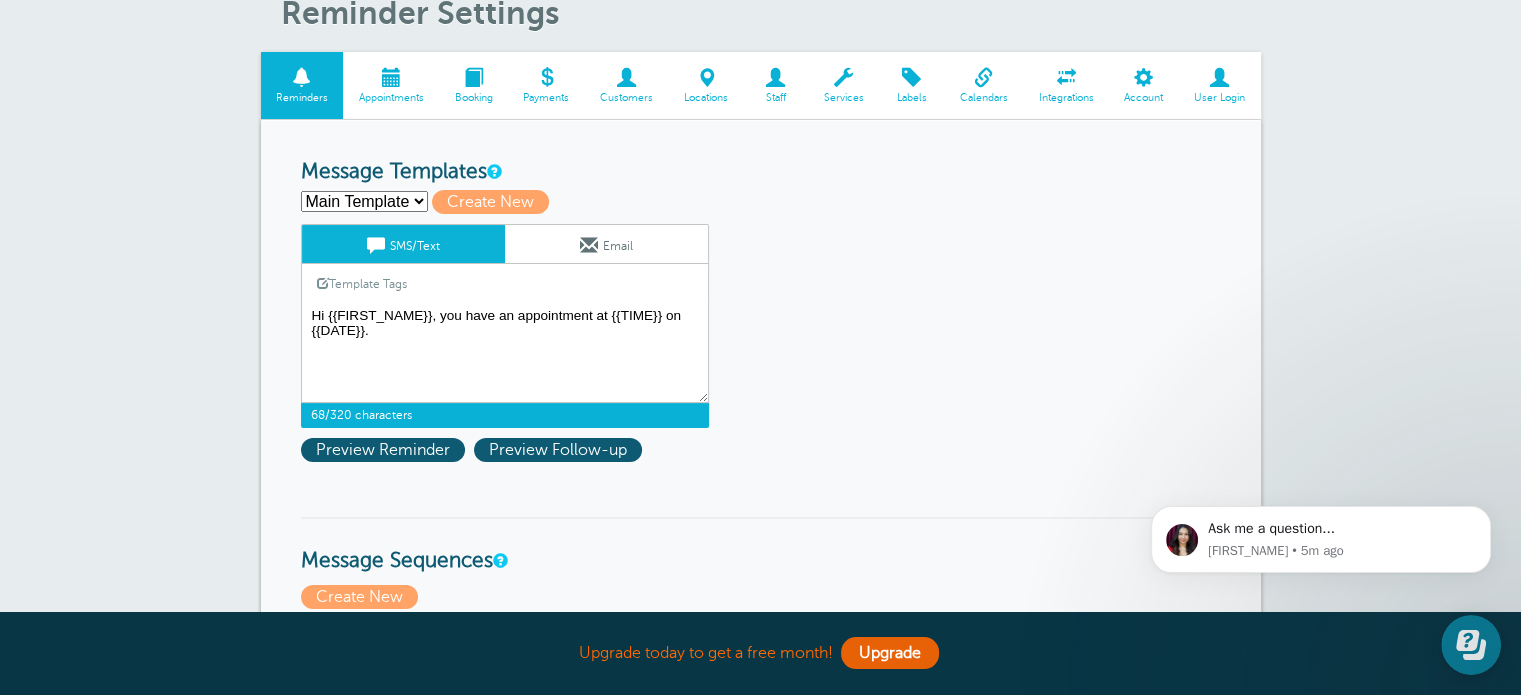 drag, startPoint x: 381, startPoint y: 337, endPoint x: 507, endPoint y: 305, distance: 130 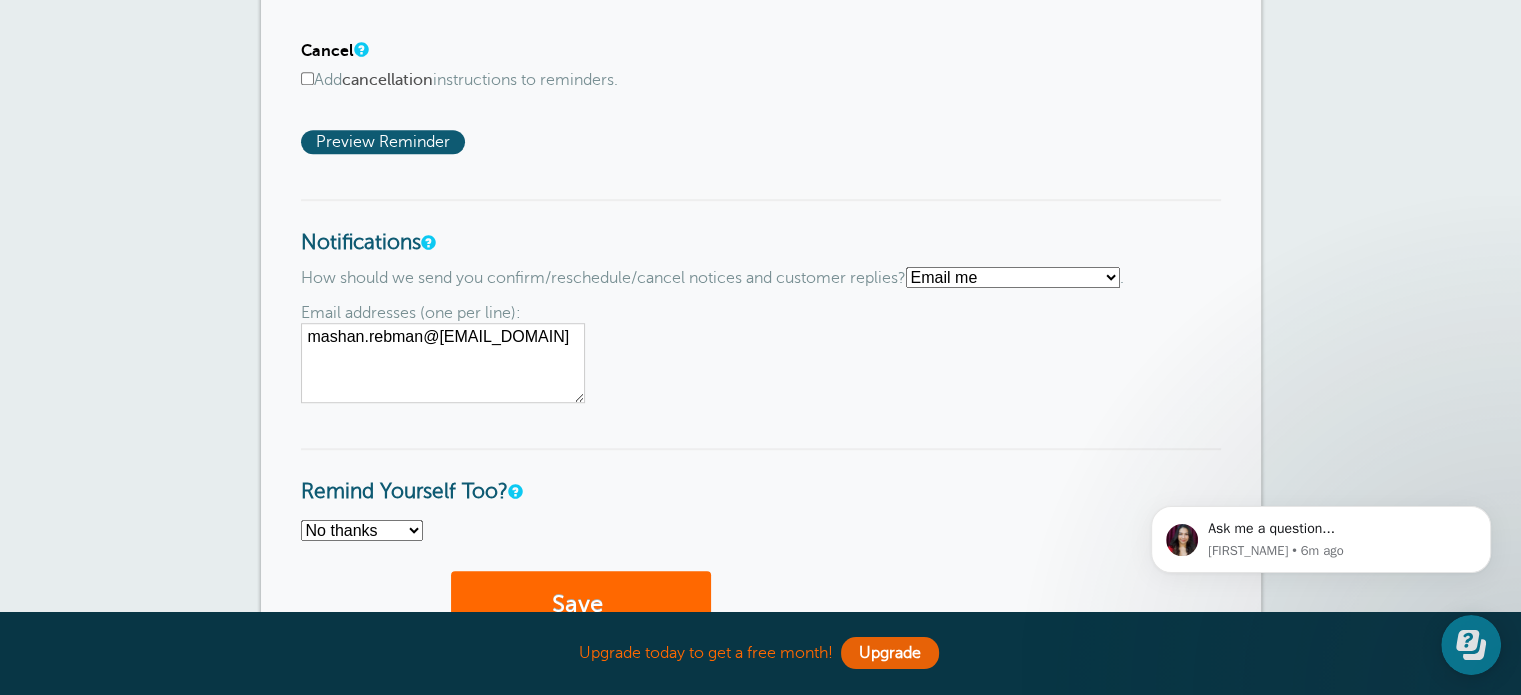 scroll, scrollTop: 1476, scrollLeft: 0, axis: vertical 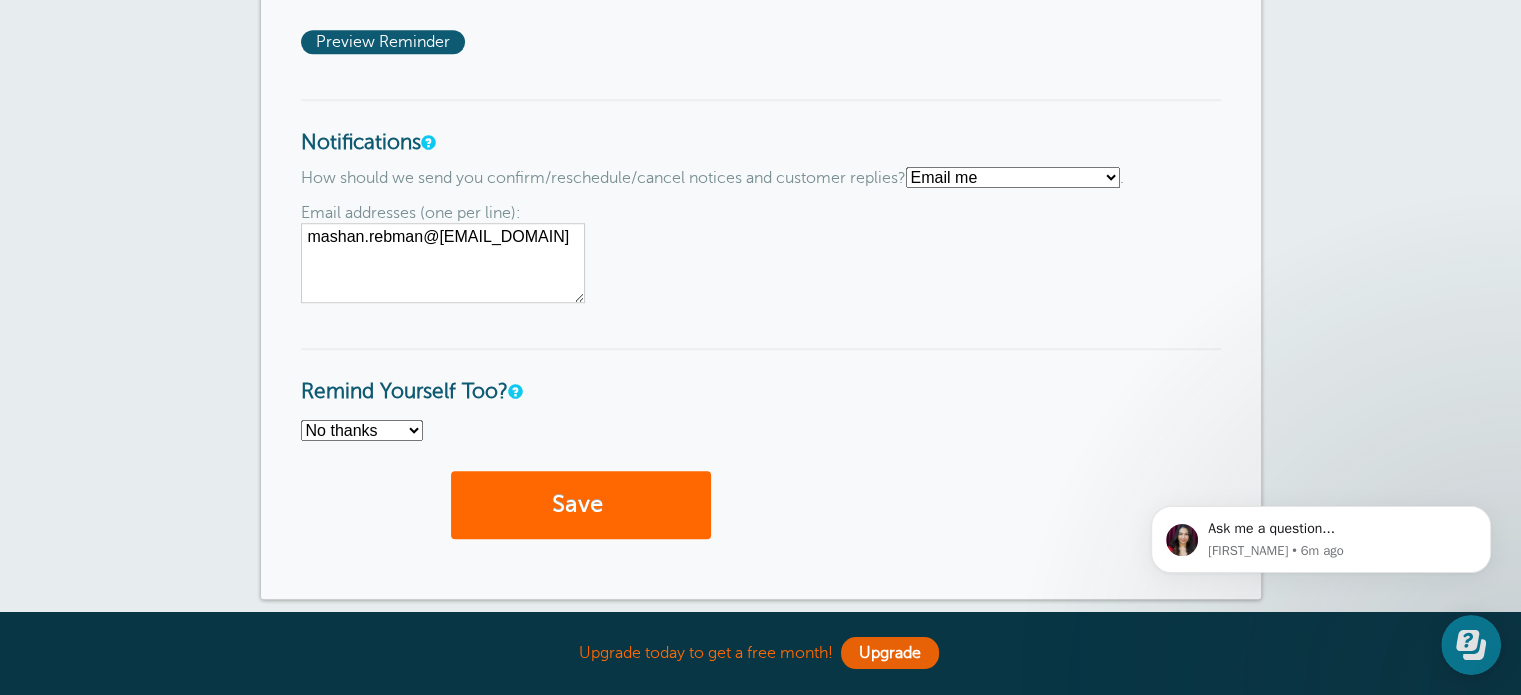 type on "Hi {{First Name}}, you have an appointment at {{Time}} on {{Date}}. You must confirm this appointment by texting C or your  interview will be canceled." 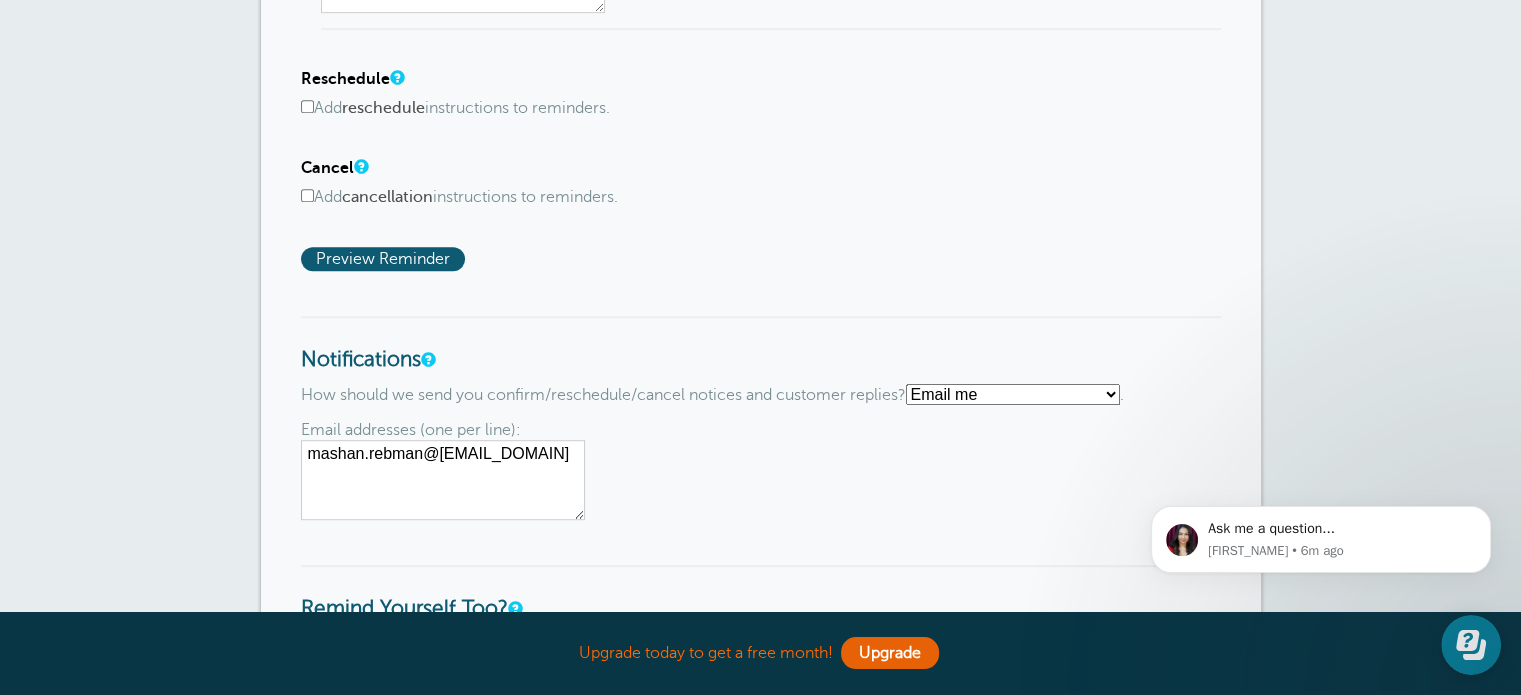 scroll, scrollTop: 1400, scrollLeft: 0, axis: vertical 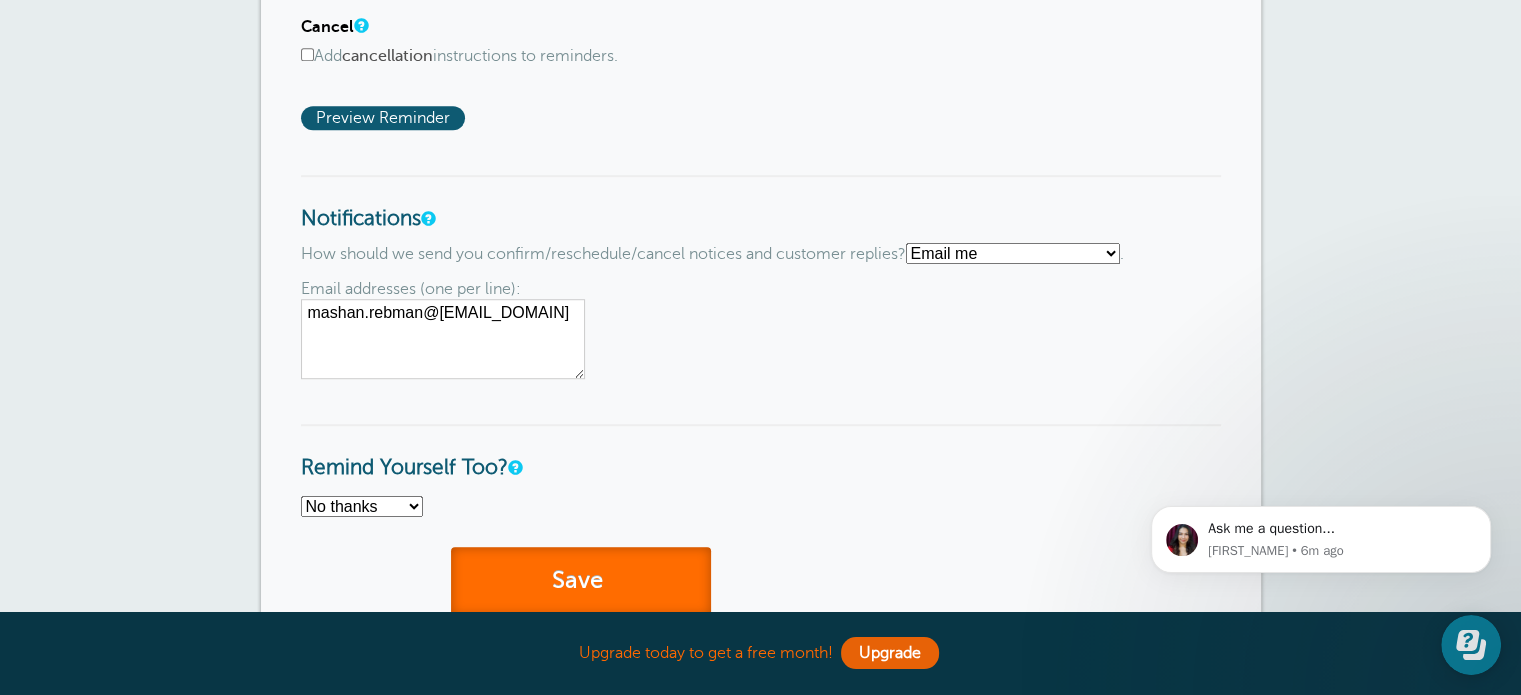 click on "Save" at bounding box center (581, 581) 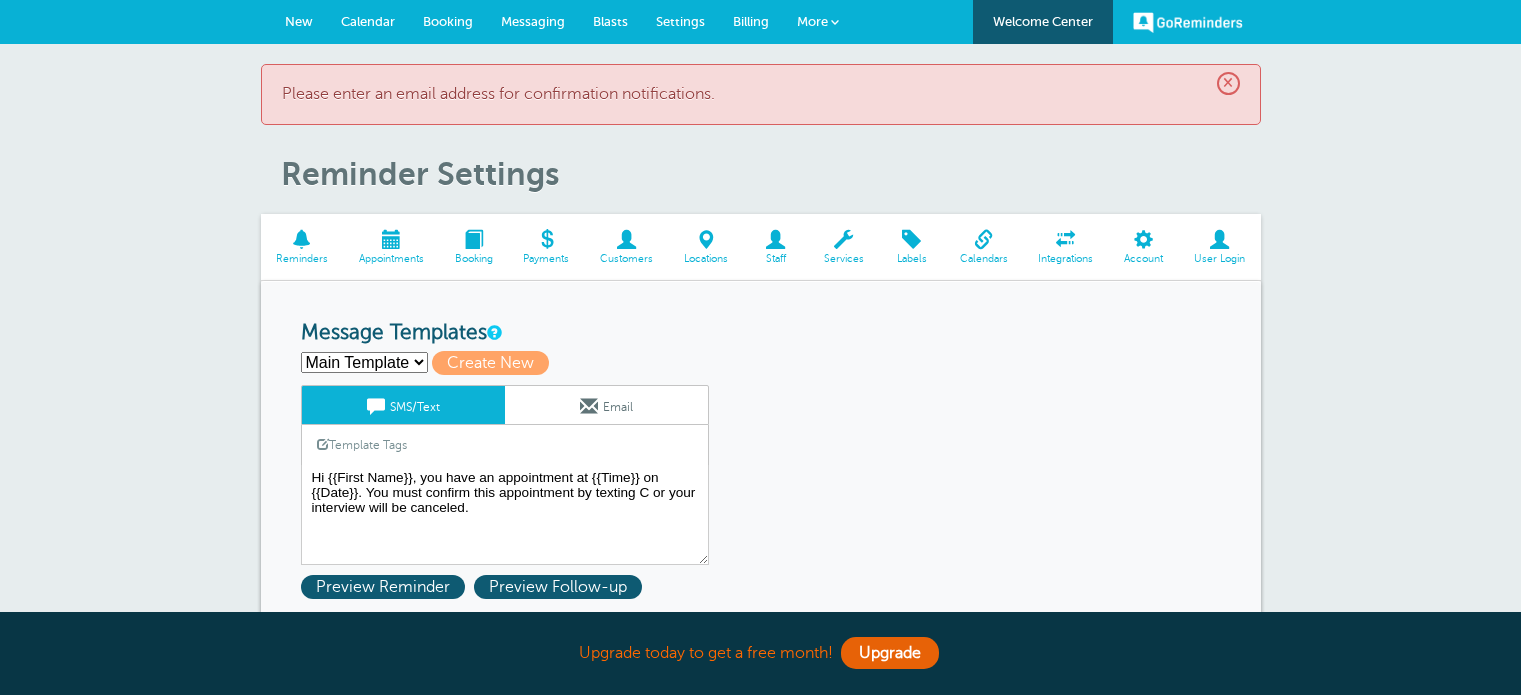 scroll, scrollTop: 0, scrollLeft: 0, axis: both 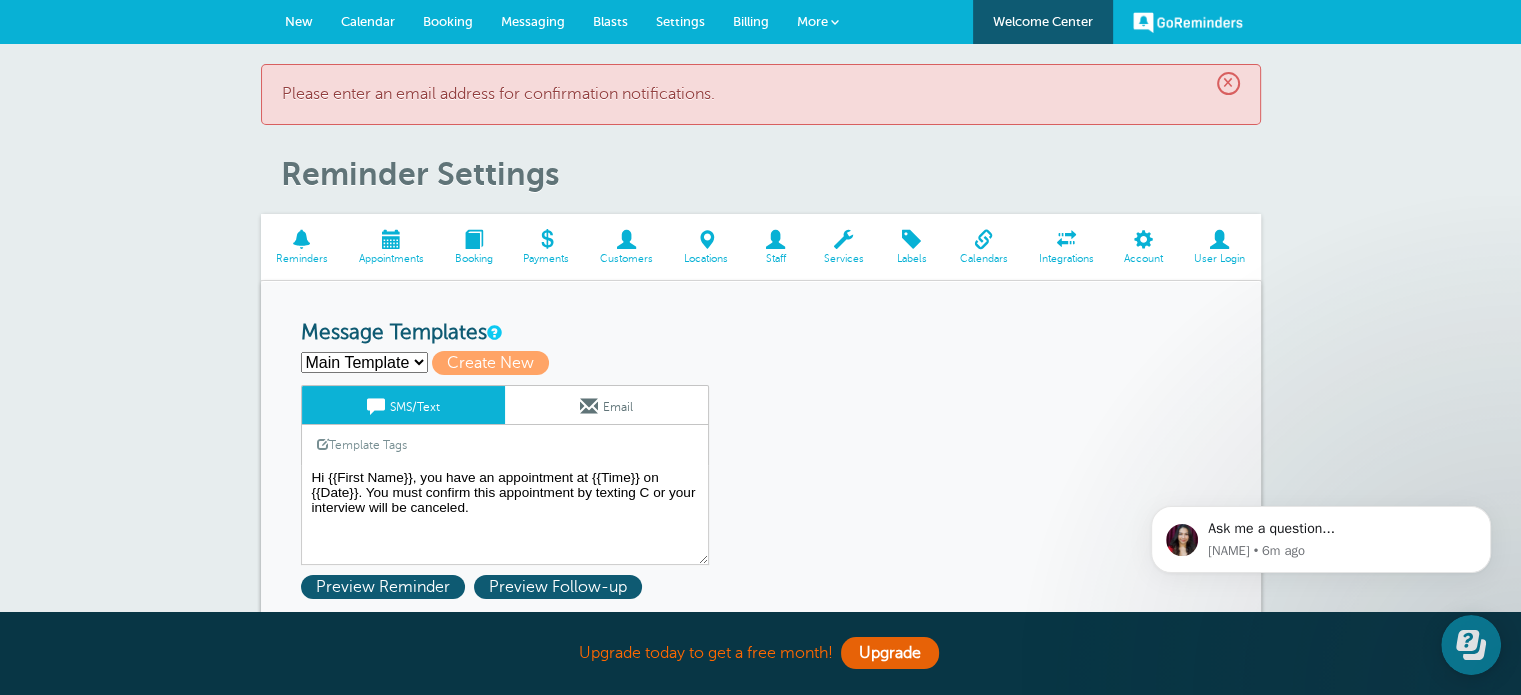 click on "SMS/Text" at bounding box center [403, 405] 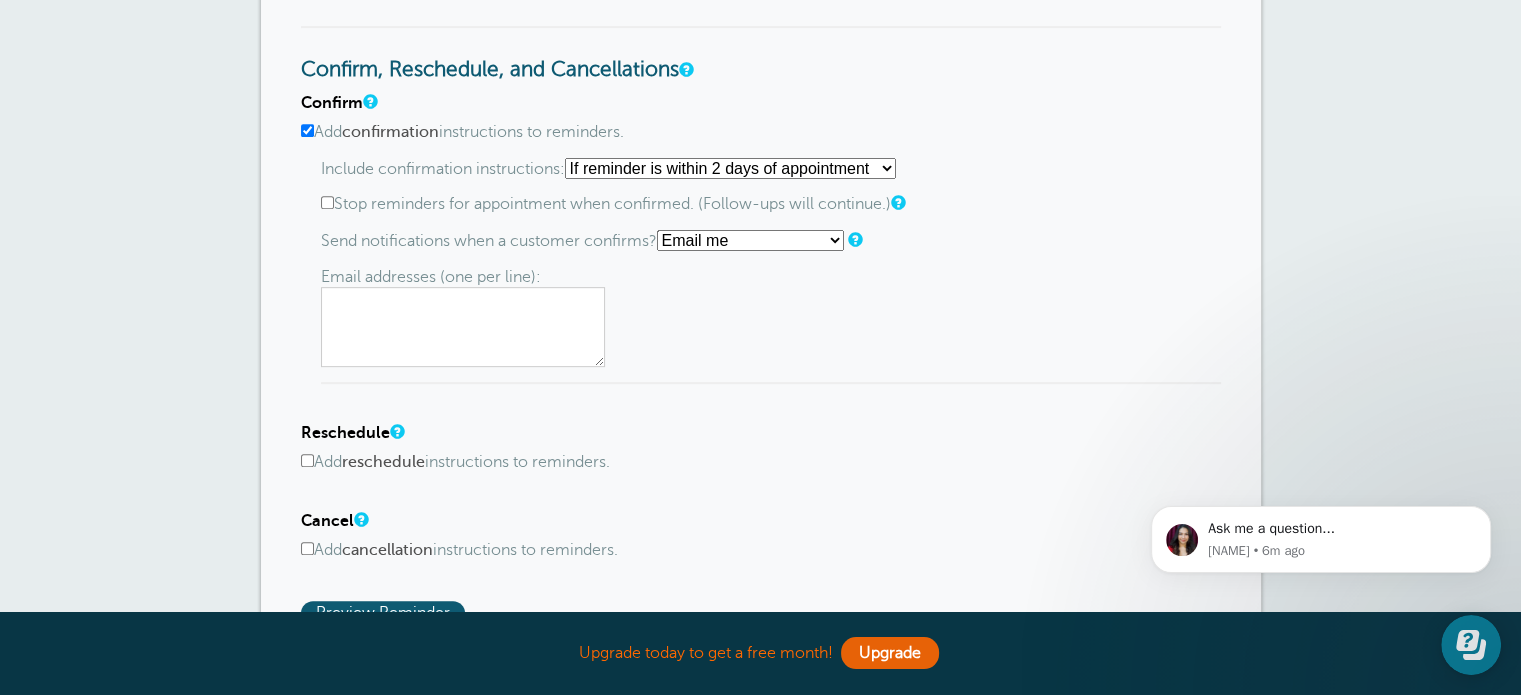 scroll, scrollTop: 878, scrollLeft: 0, axis: vertical 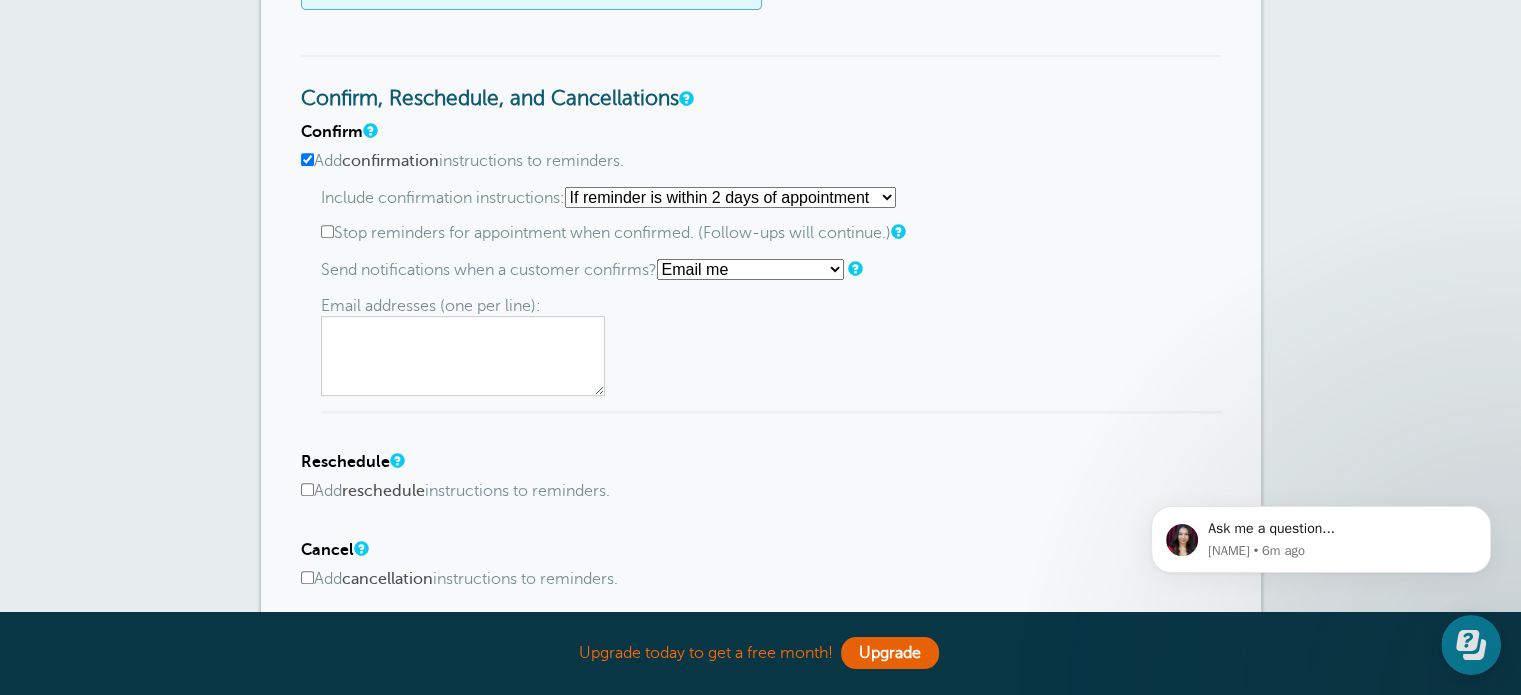 click at bounding box center [463, 356] 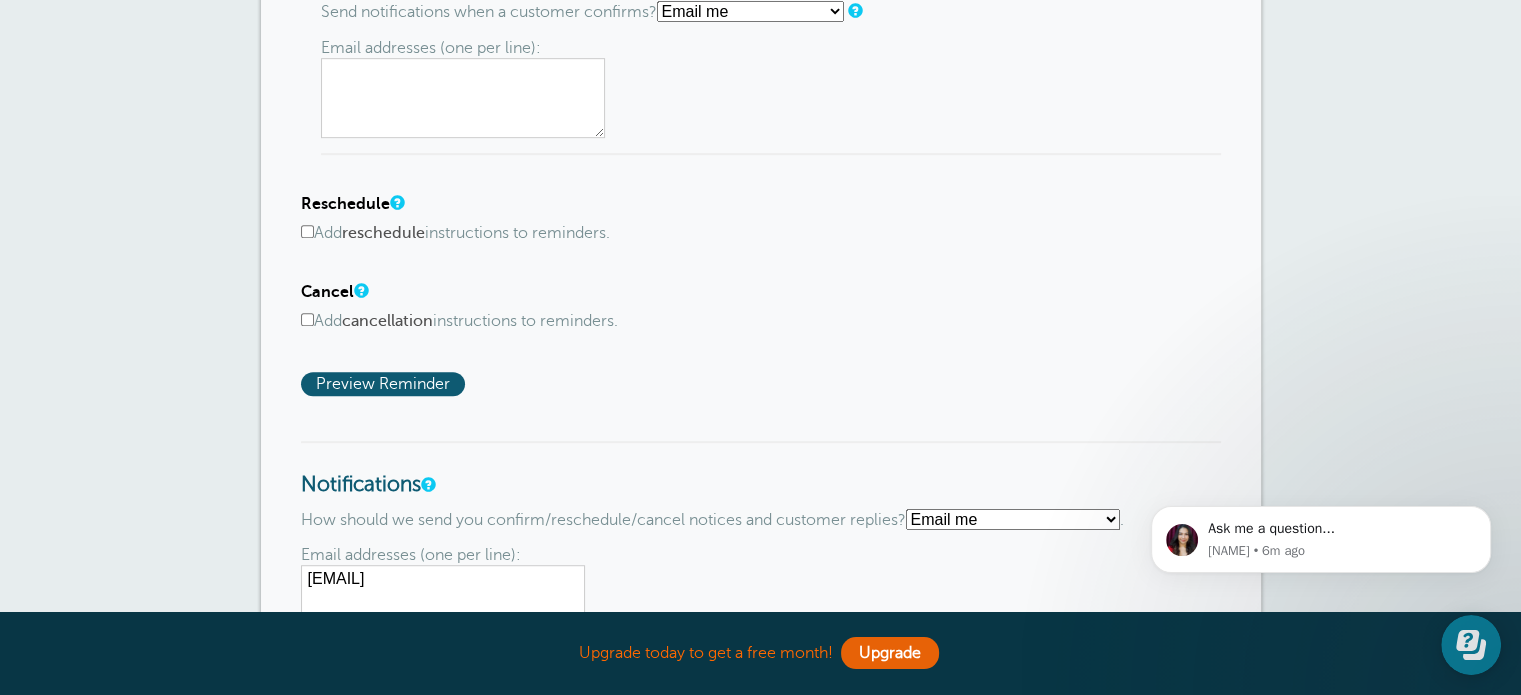scroll, scrollTop: 978, scrollLeft: 0, axis: vertical 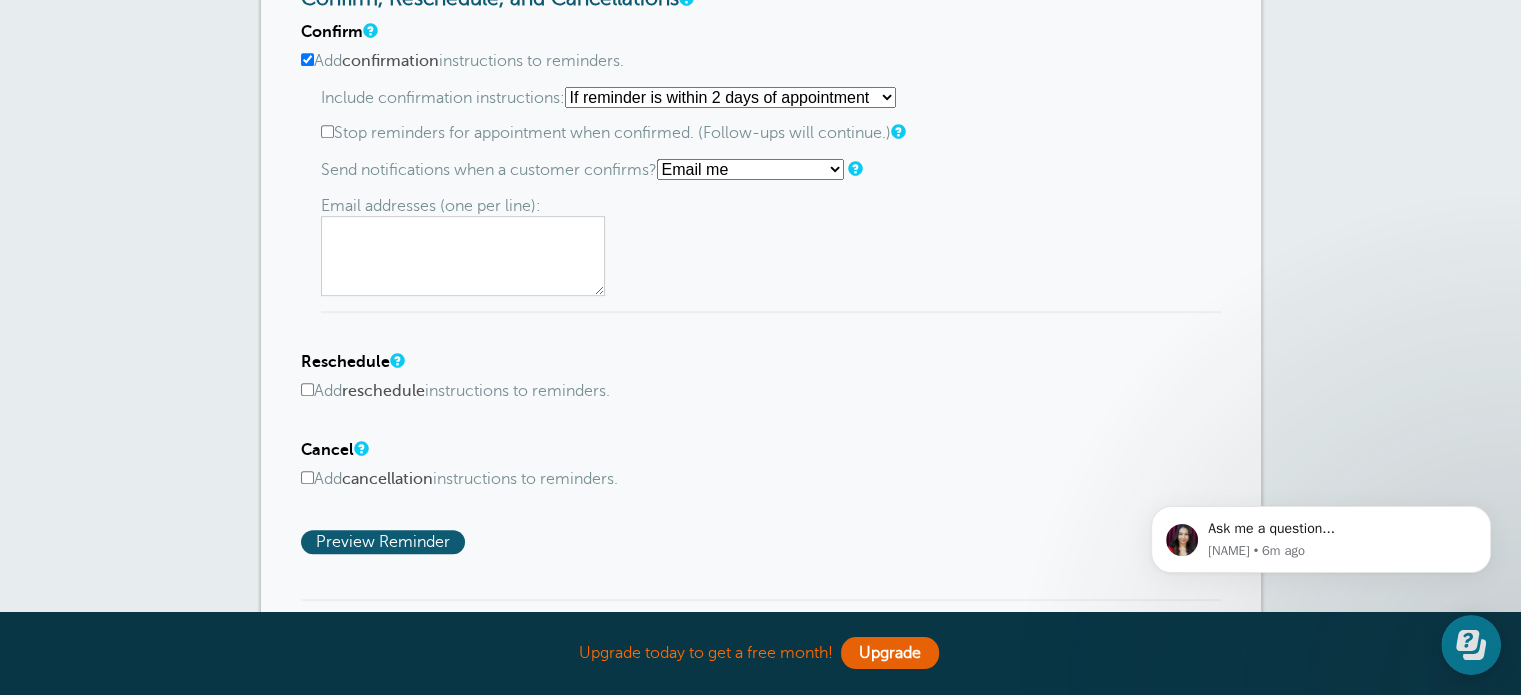 click on "Use default Text me Email me Don't send notifications" at bounding box center [750, 169] 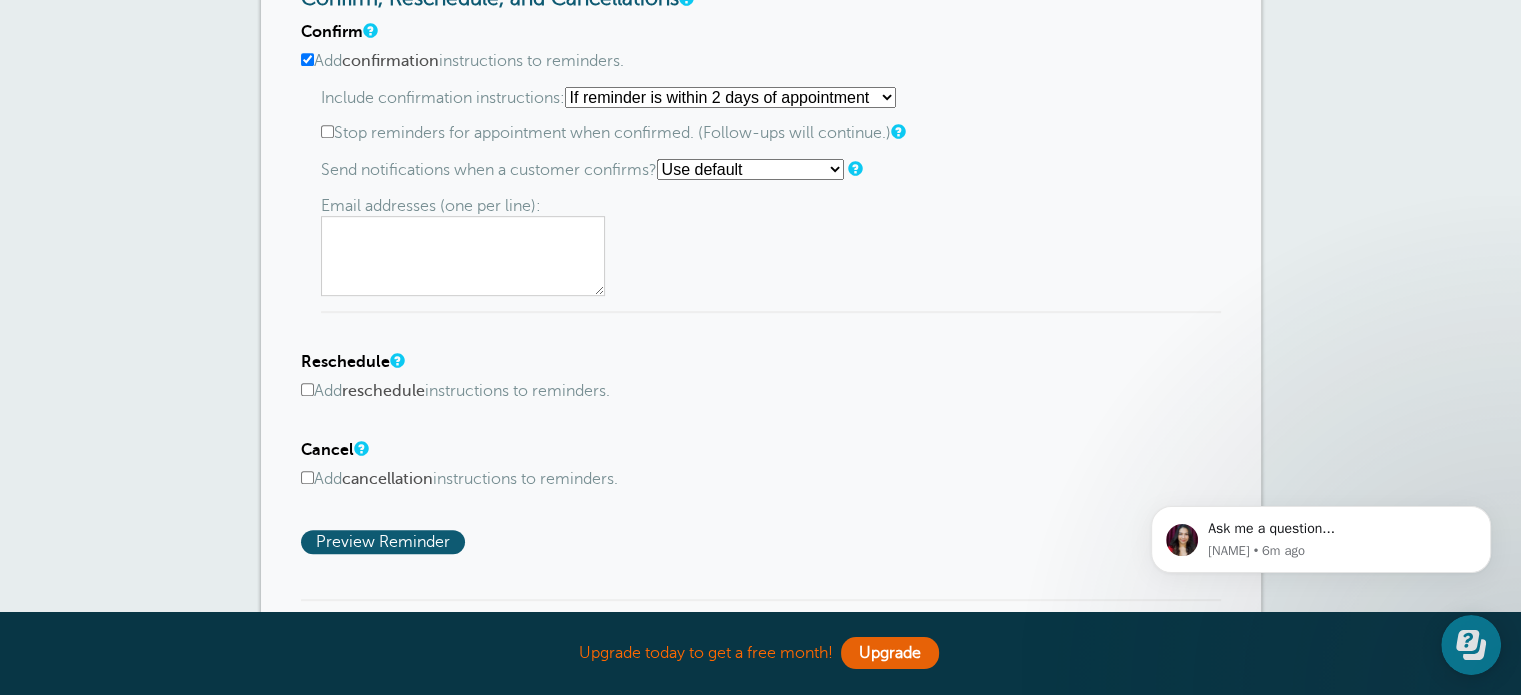 click on "Use default Text me Email me Don't send notifications" at bounding box center (750, 169) 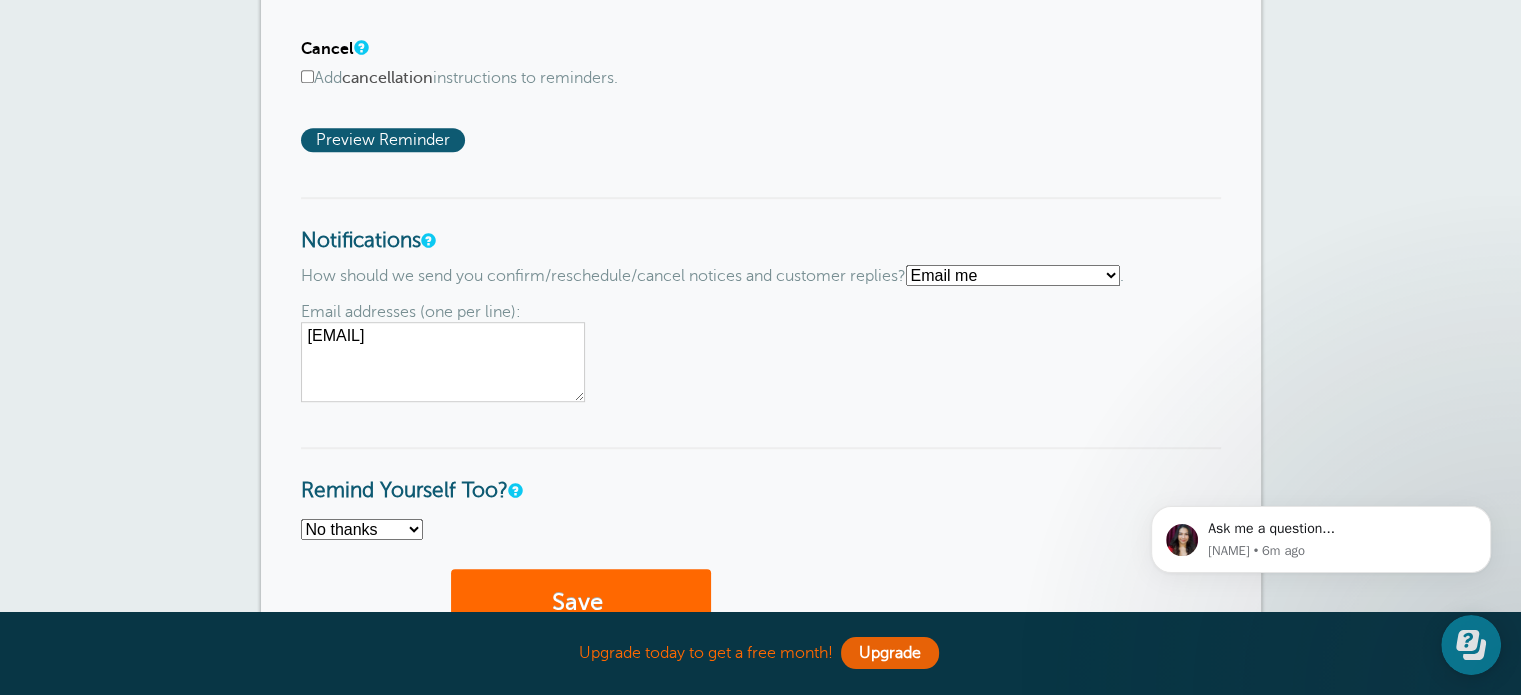 scroll, scrollTop: 1478, scrollLeft: 0, axis: vertical 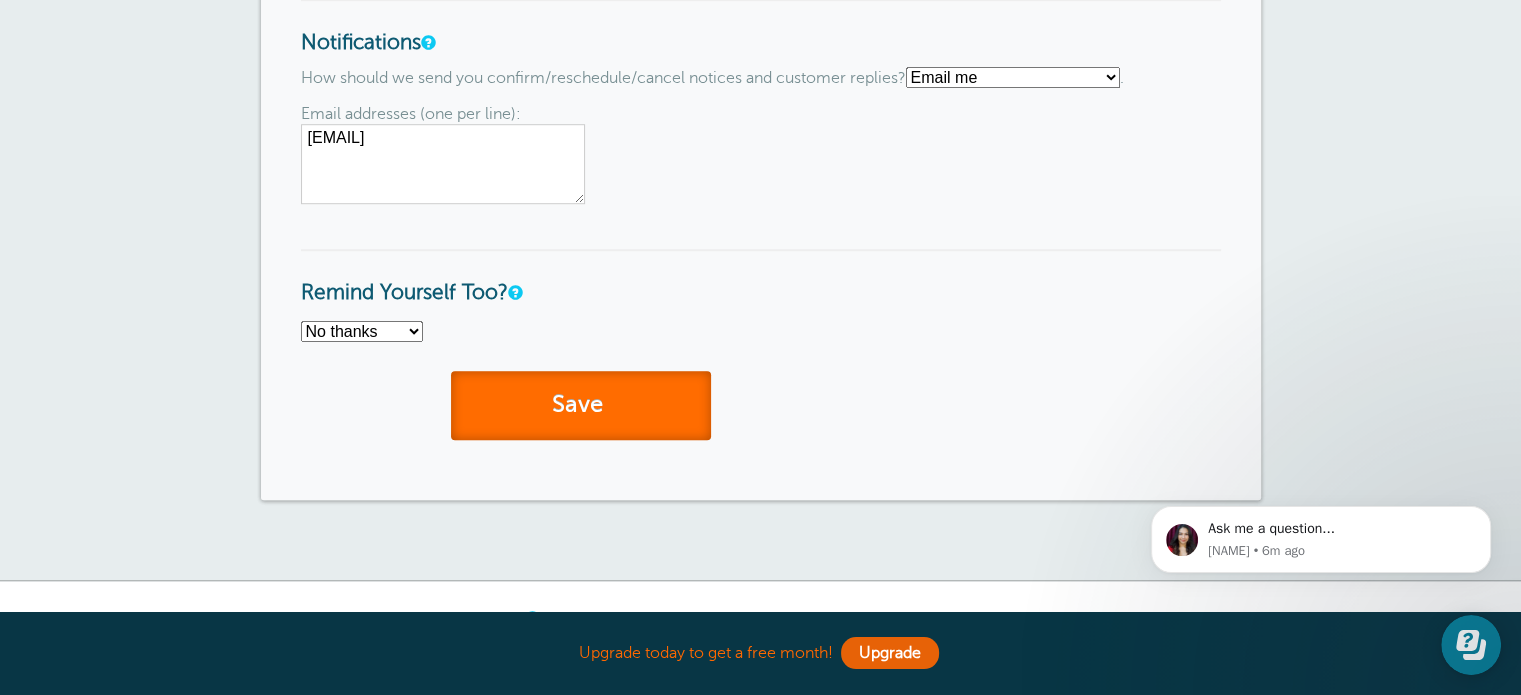 drag, startPoint x: 588, startPoint y: 423, endPoint x: 606, endPoint y: 421, distance: 18.110771 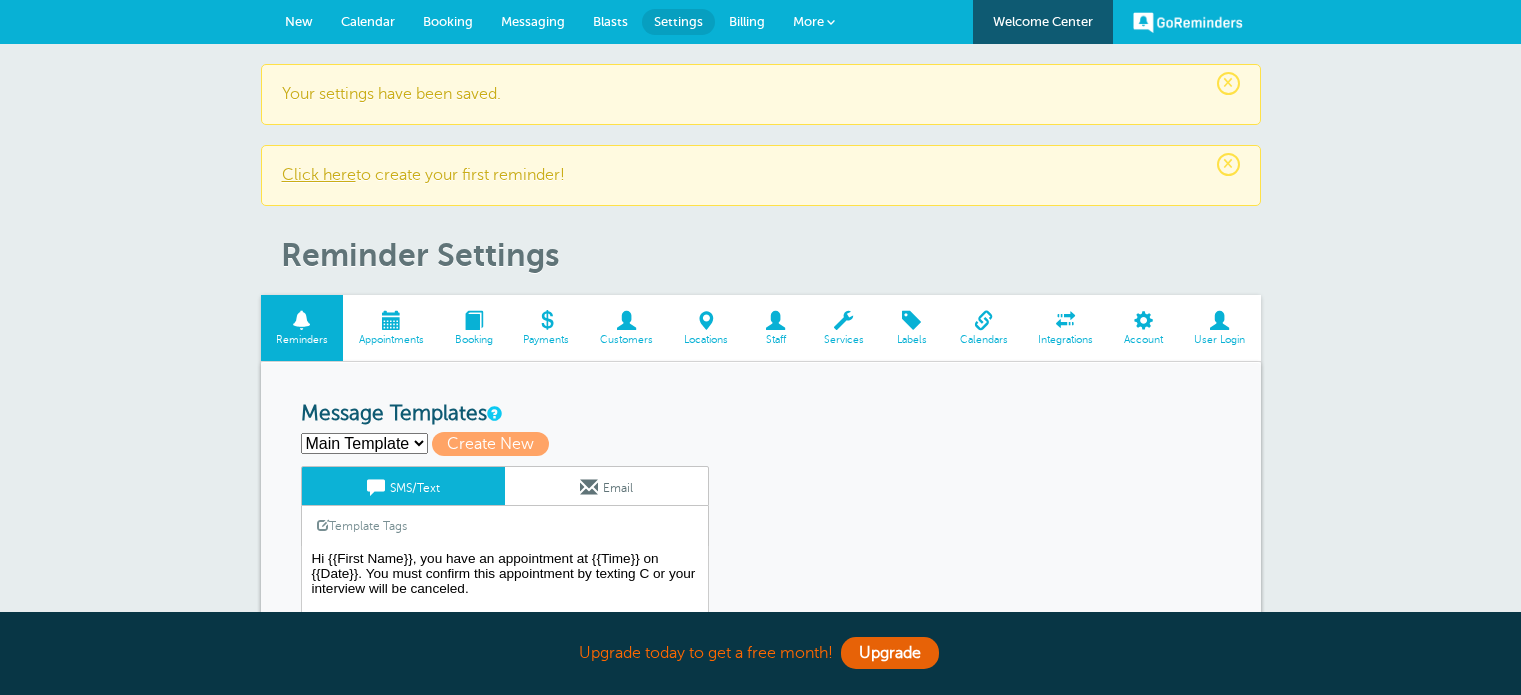 scroll, scrollTop: 0, scrollLeft: 0, axis: both 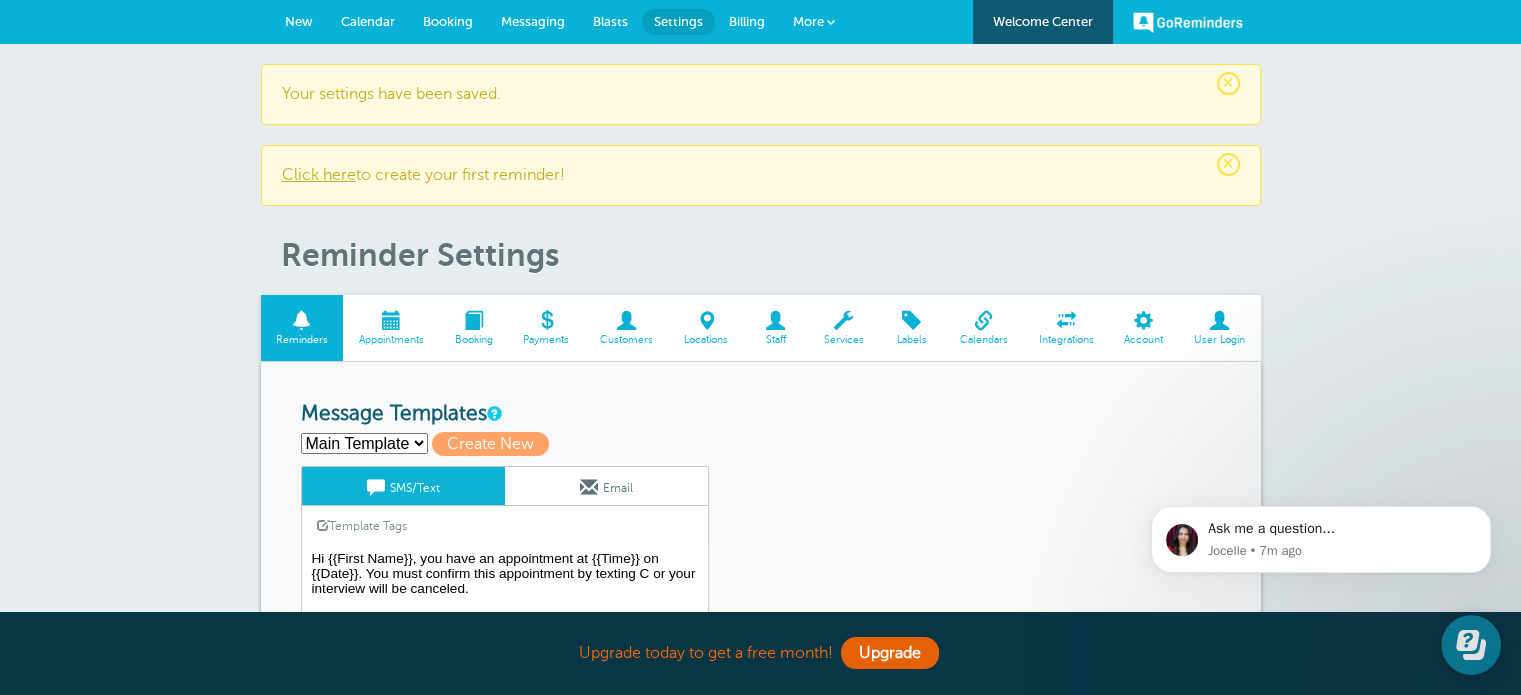 click on "Click here" at bounding box center [319, 175] 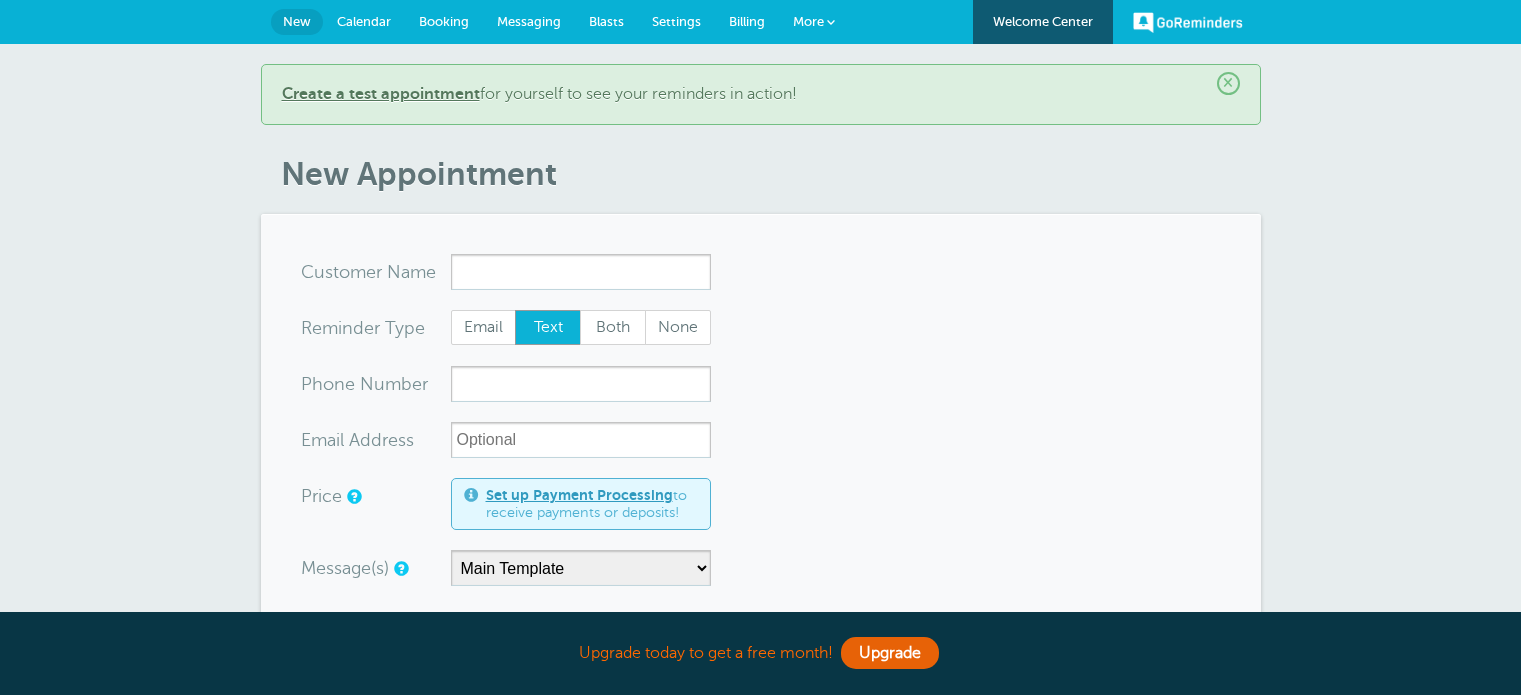 scroll, scrollTop: 0, scrollLeft: 0, axis: both 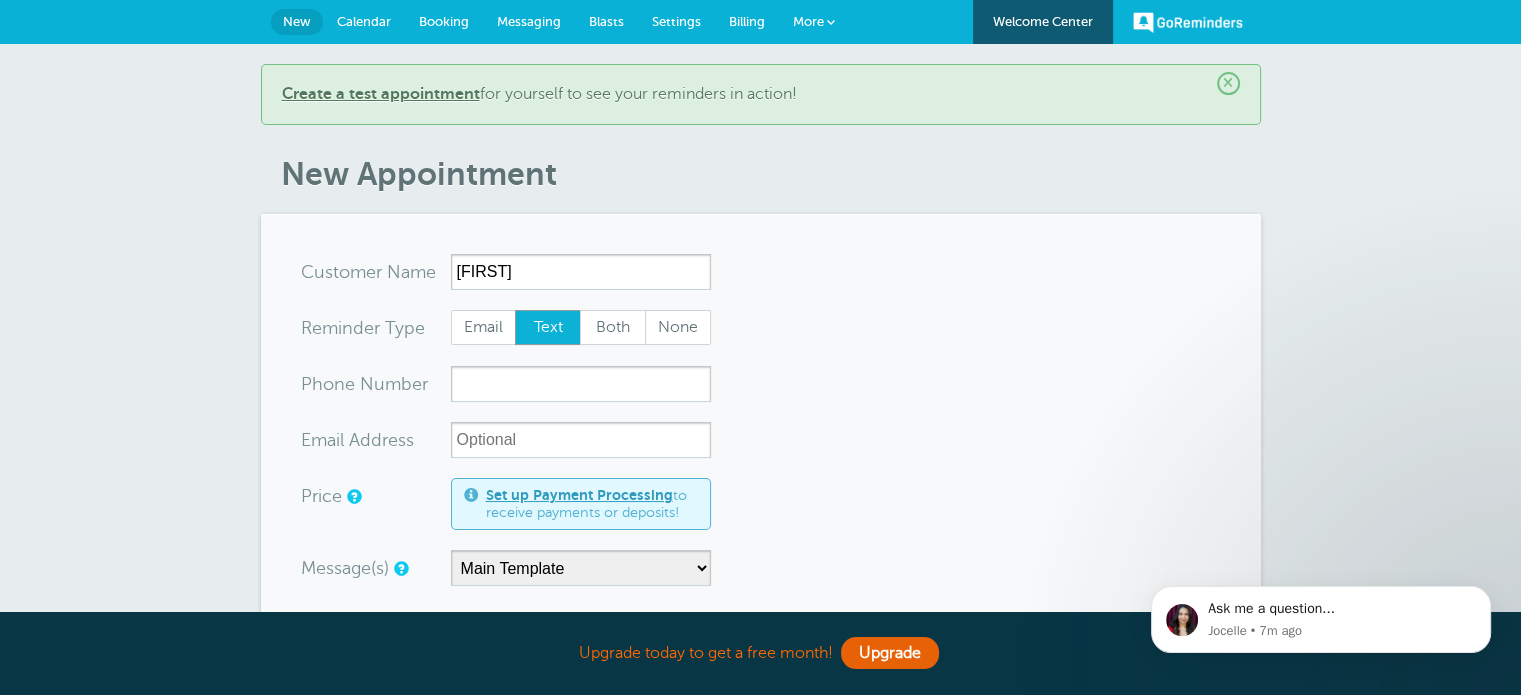 type on "[FIRST]" 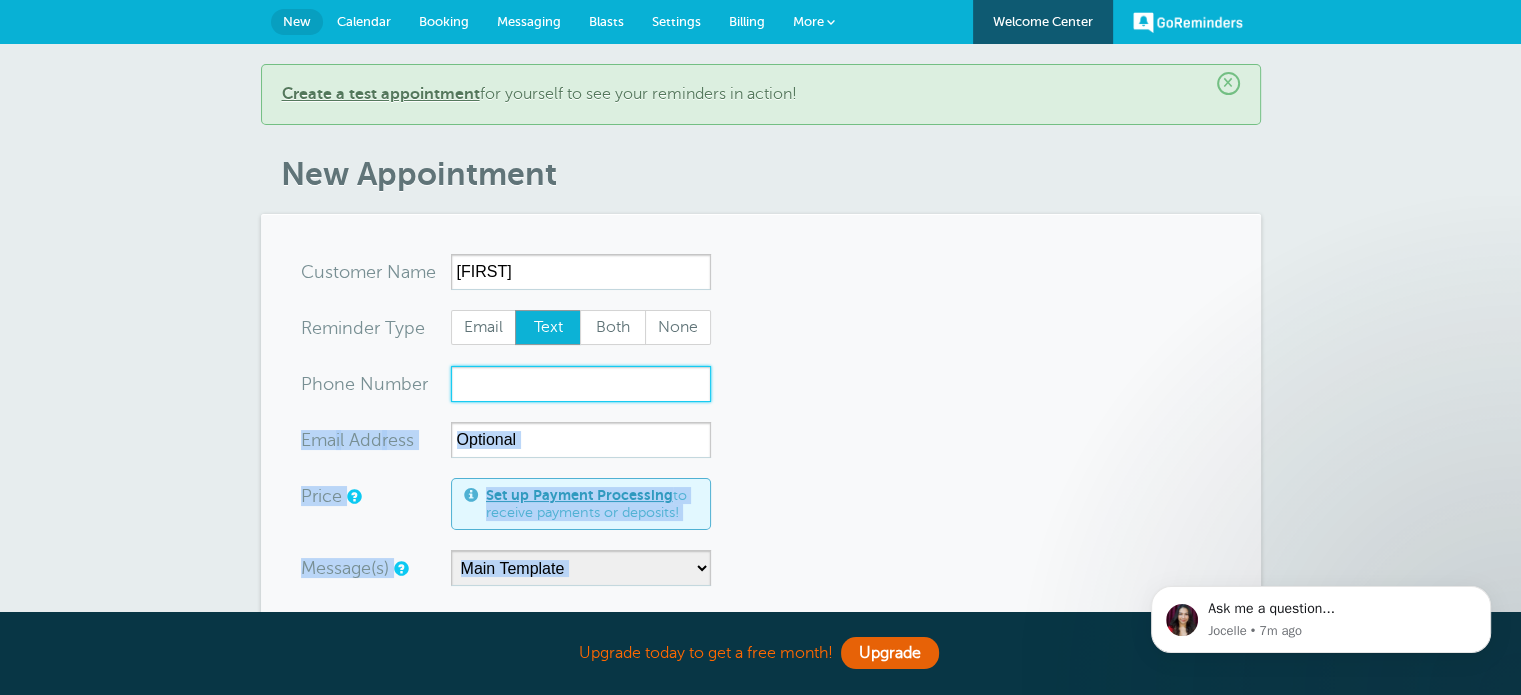 click on "xxx-no-autofill" at bounding box center (581, 384) 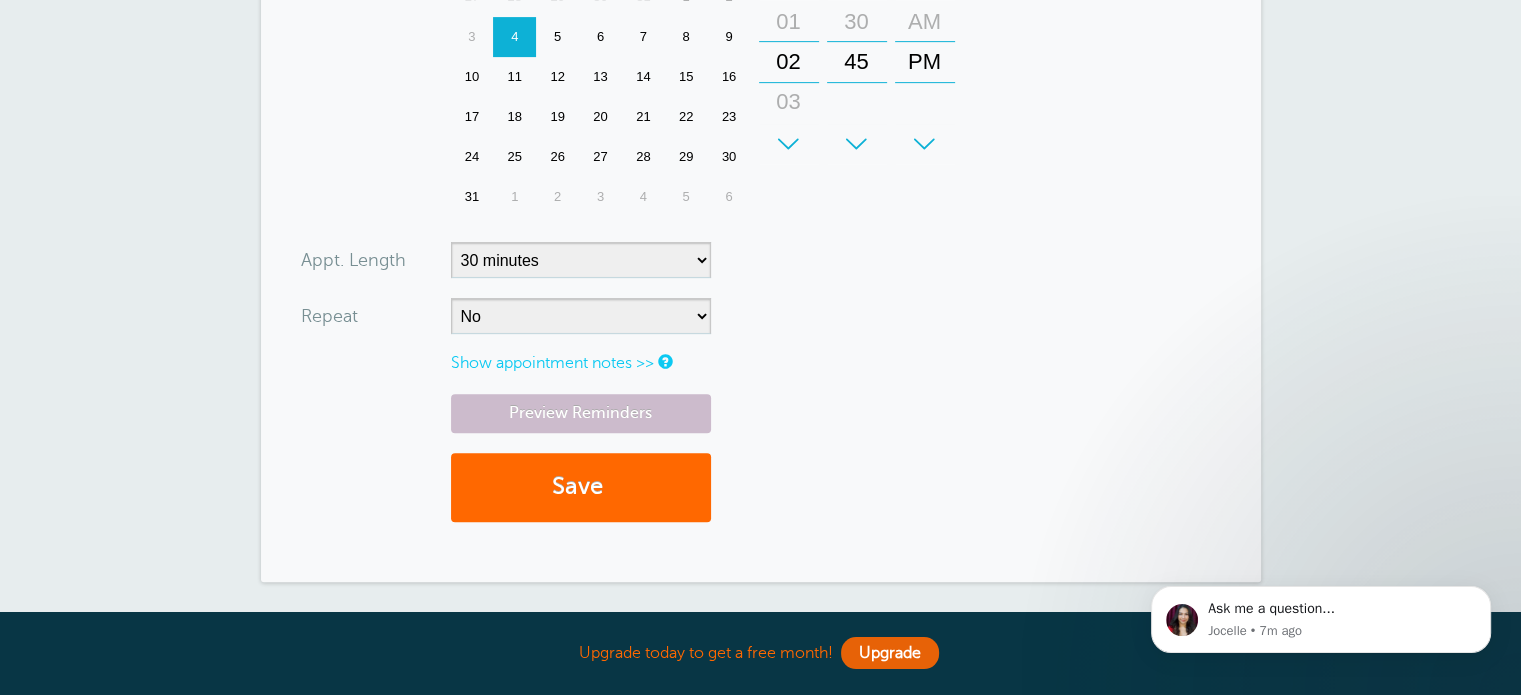 scroll, scrollTop: 600, scrollLeft: 0, axis: vertical 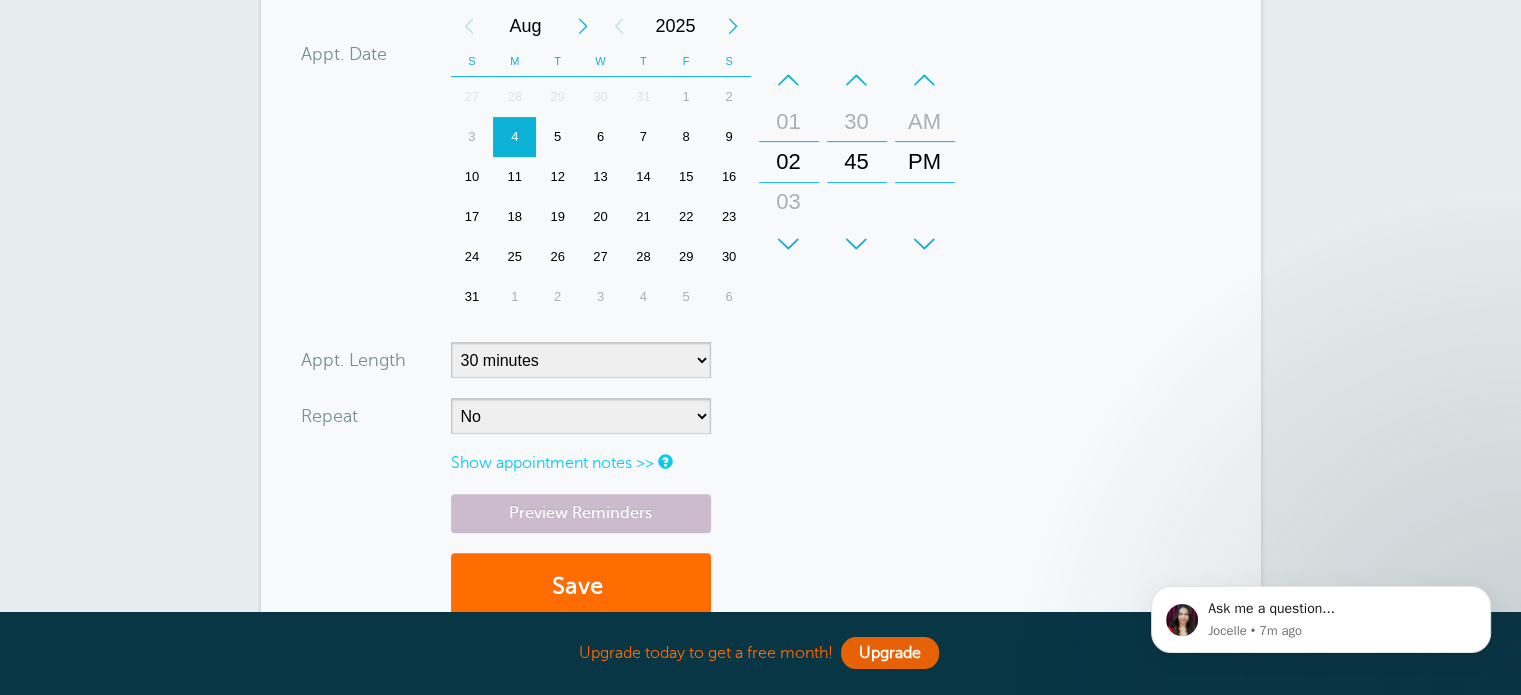 type on "5307234444" 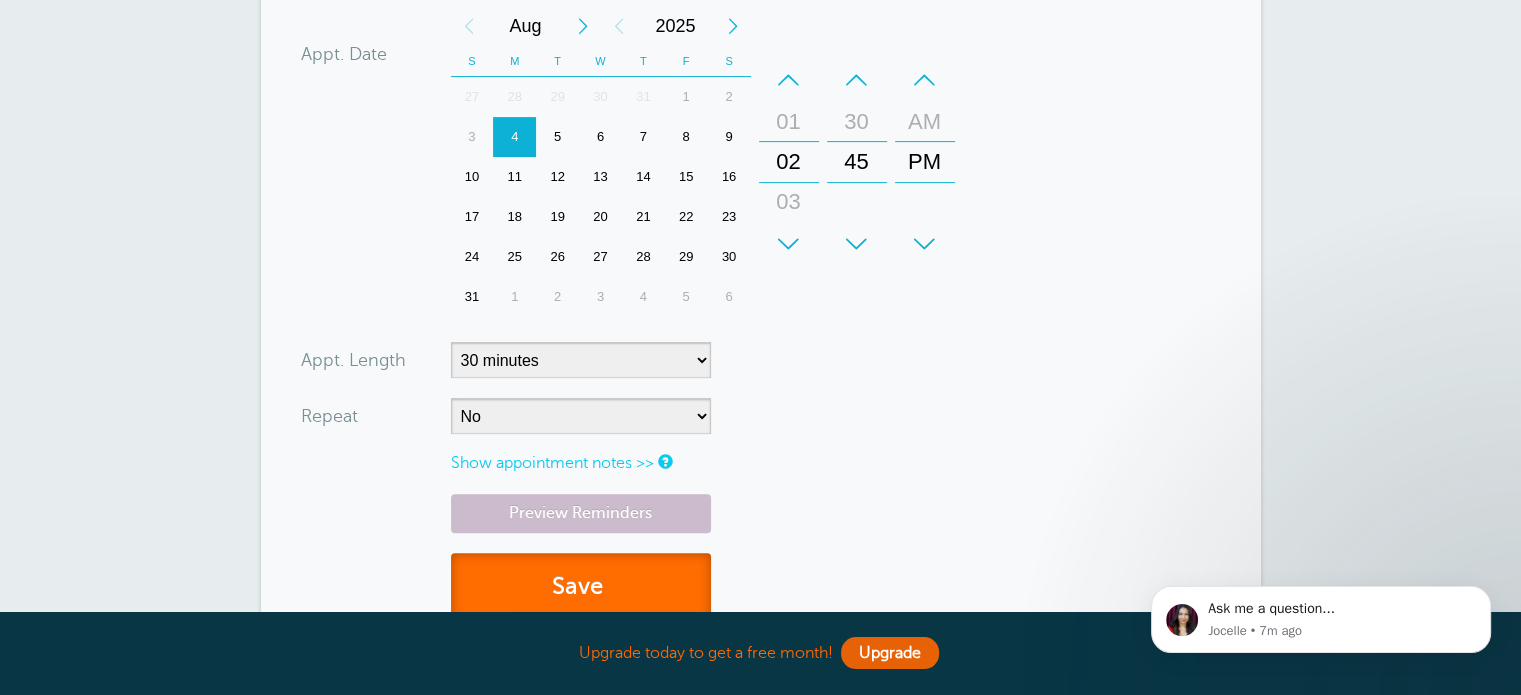 click on "Save" at bounding box center (581, 587) 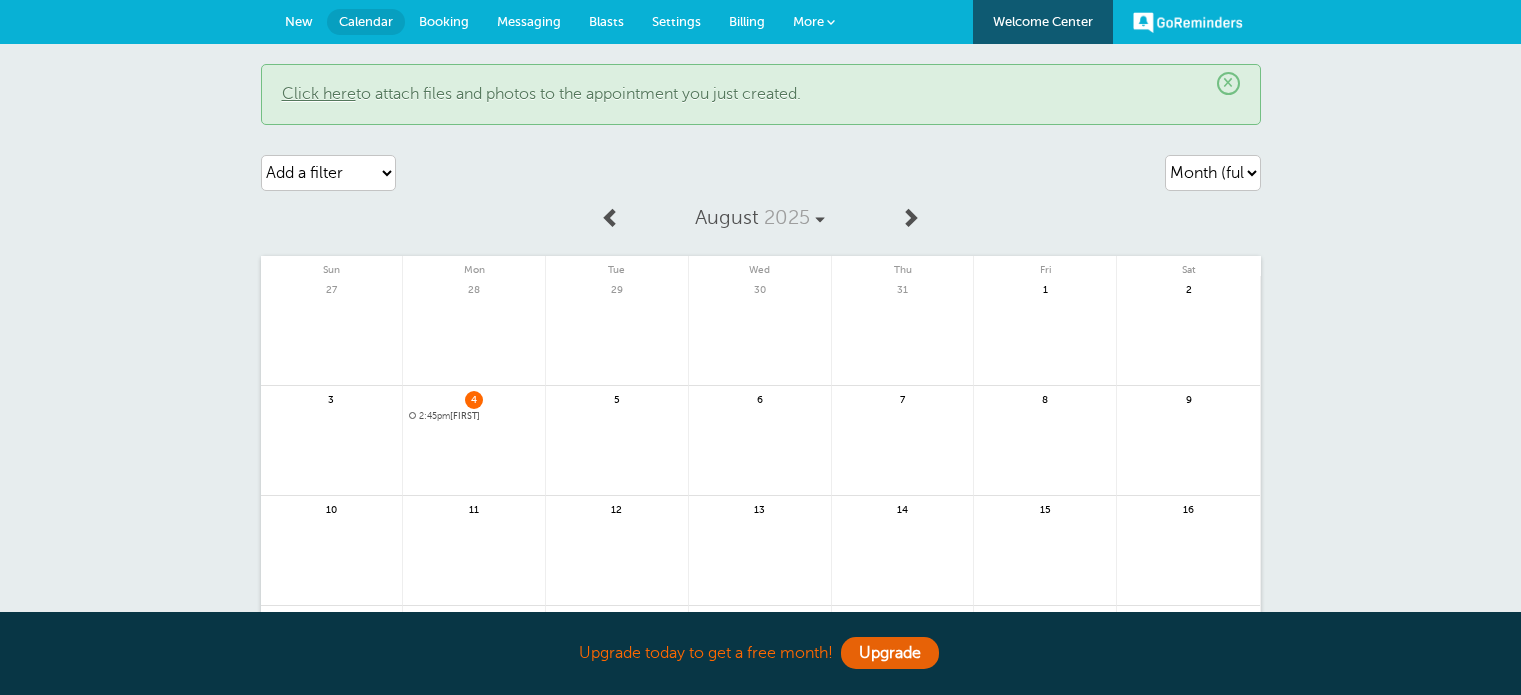 scroll, scrollTop: 0, scrollLeft: 0, axis: both 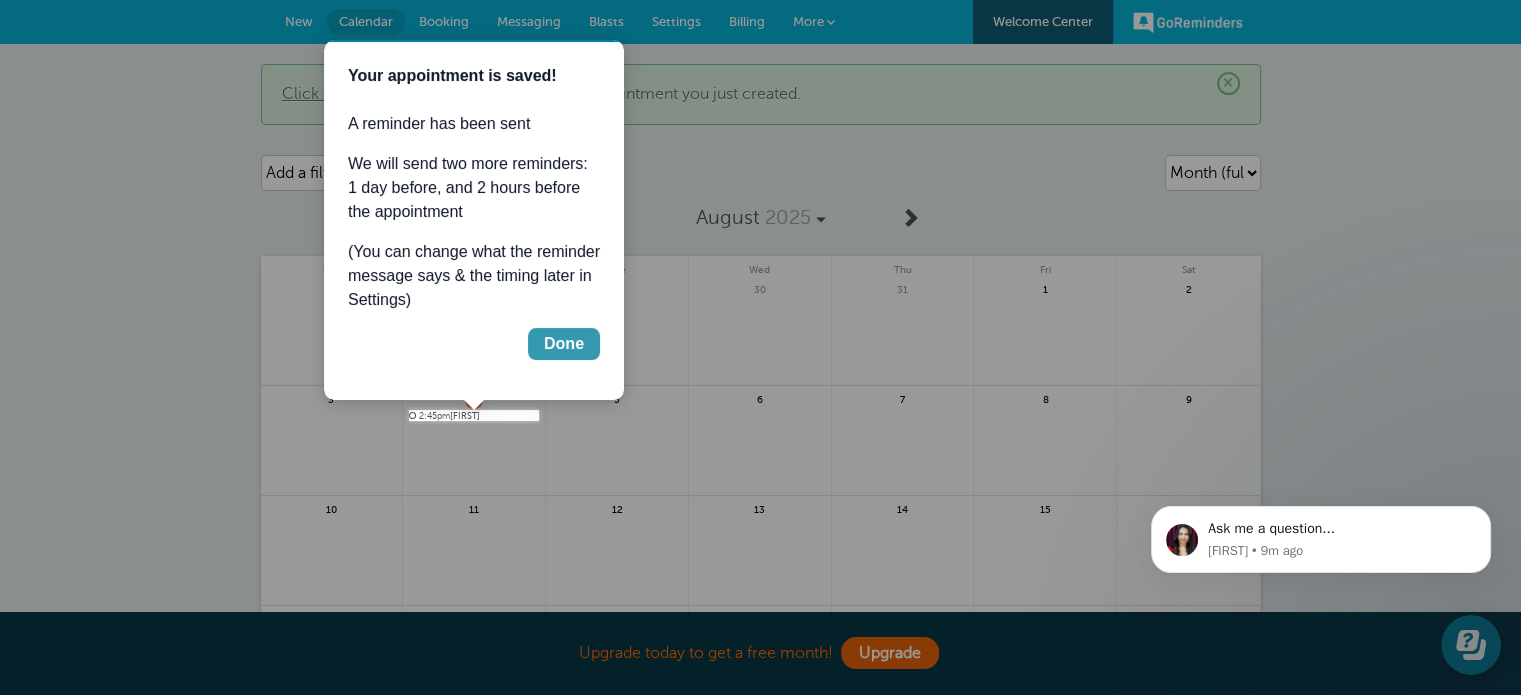 click on "Done" at bounding box center (564, 344) 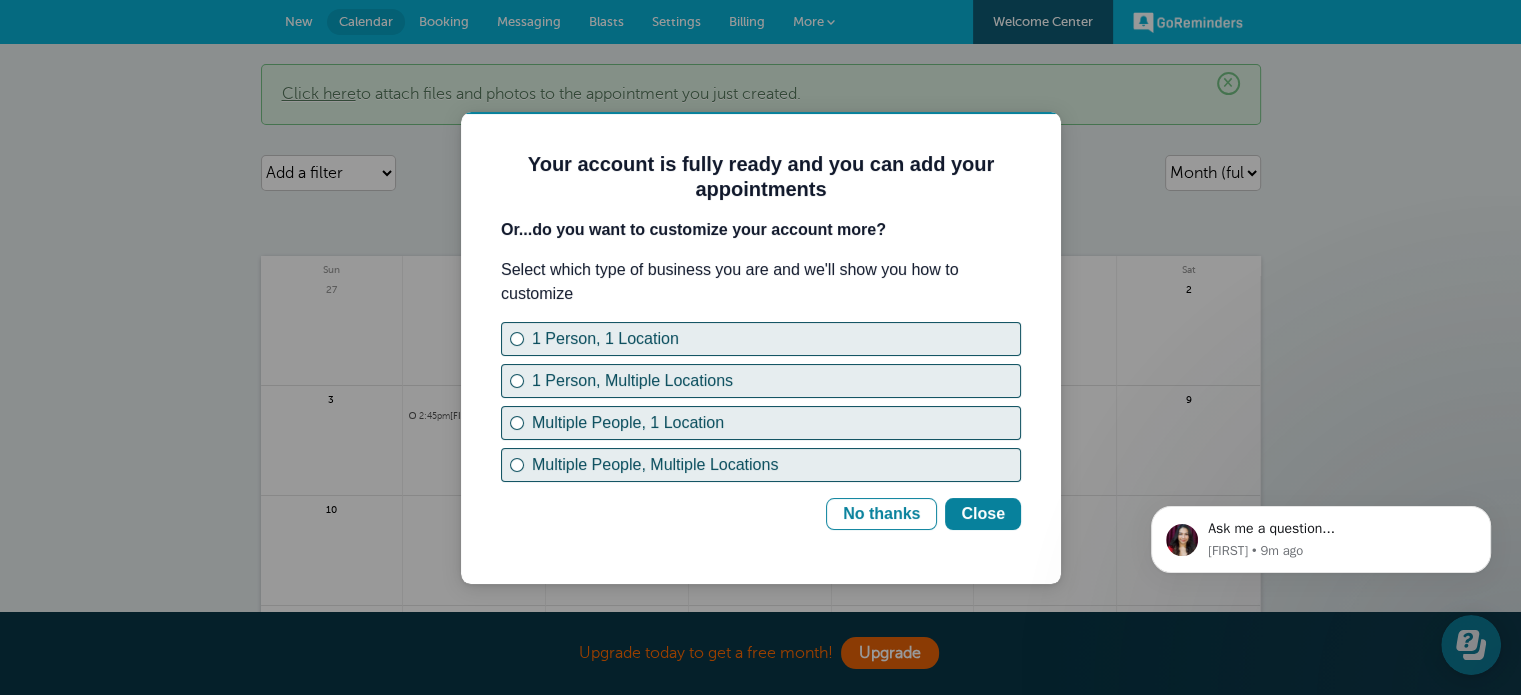 scroll, scrollTop: 0, scrollLeft: 0, axis: both 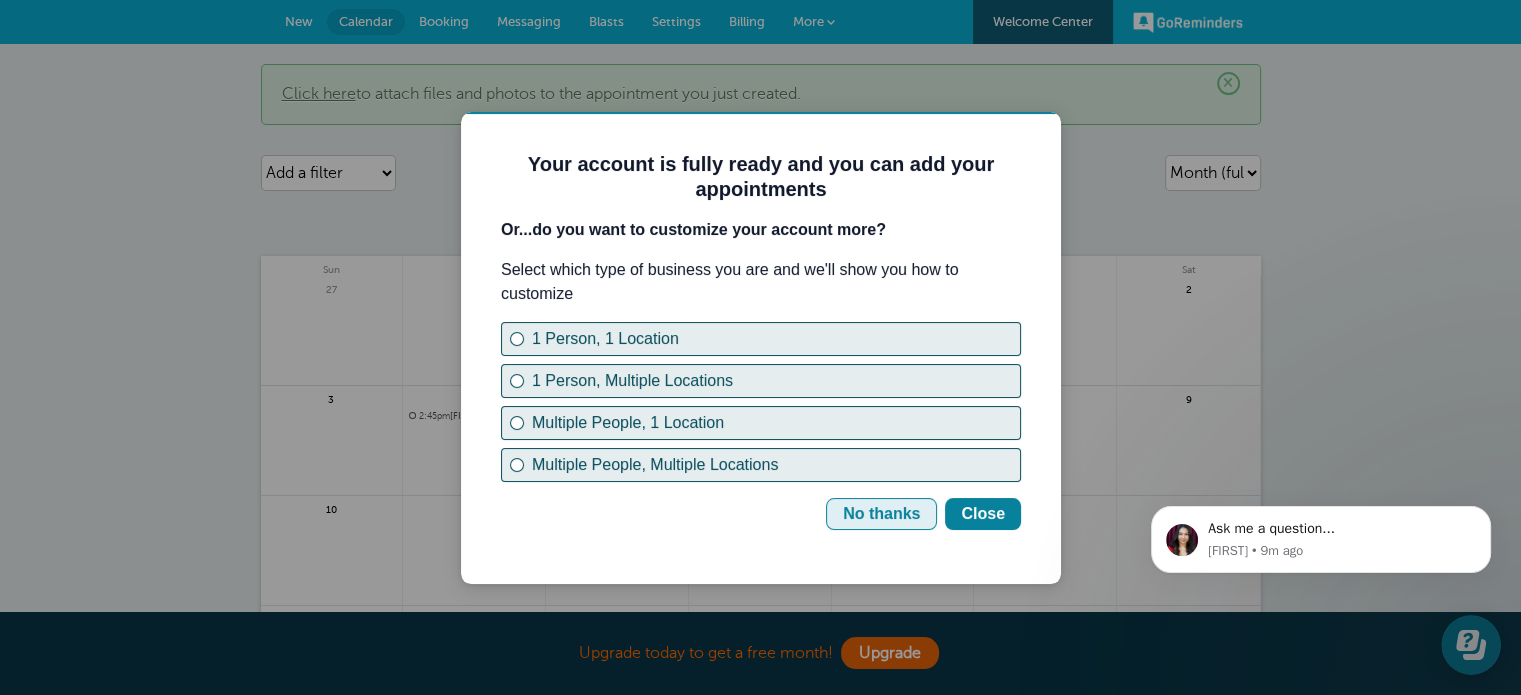click on "No thanks" at bounding box center [881, 514] 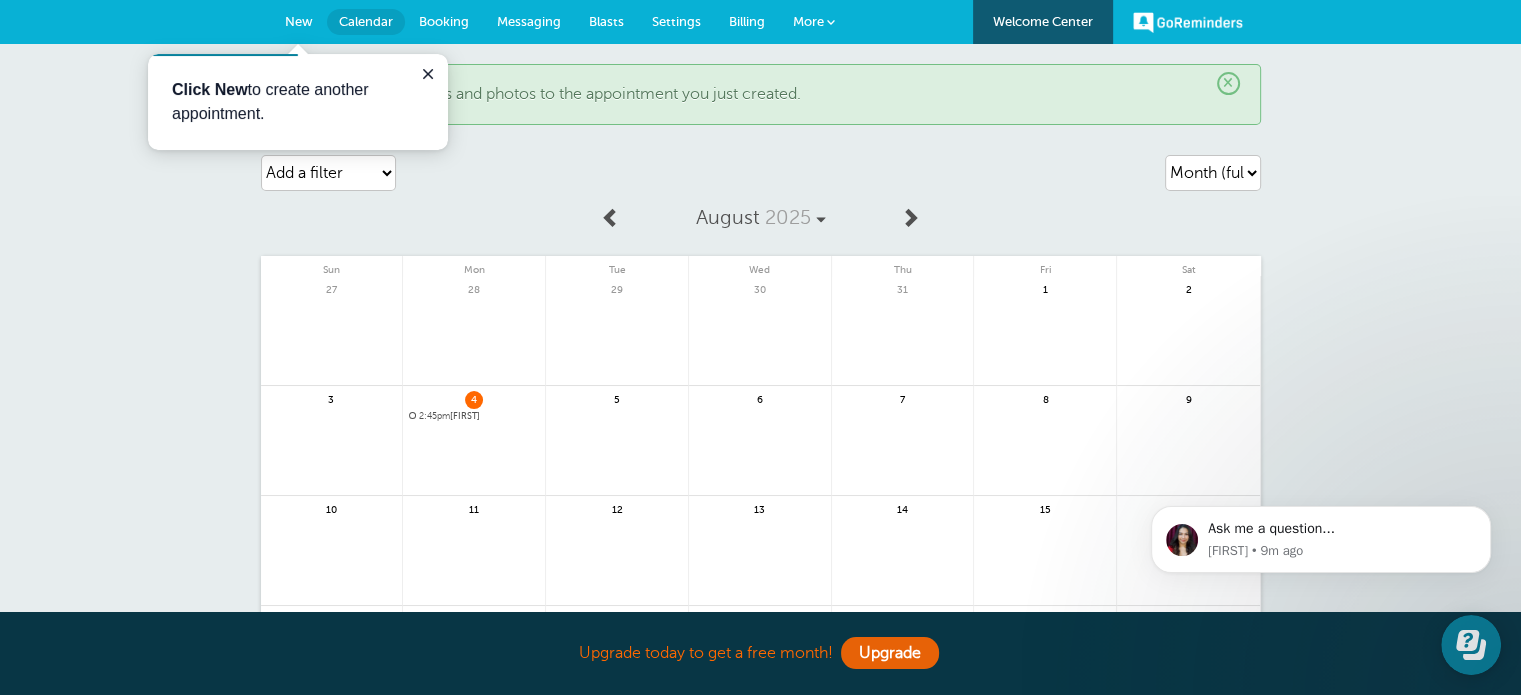 scroll, scrollTop: 0, scrollLeft: 0, axis: both 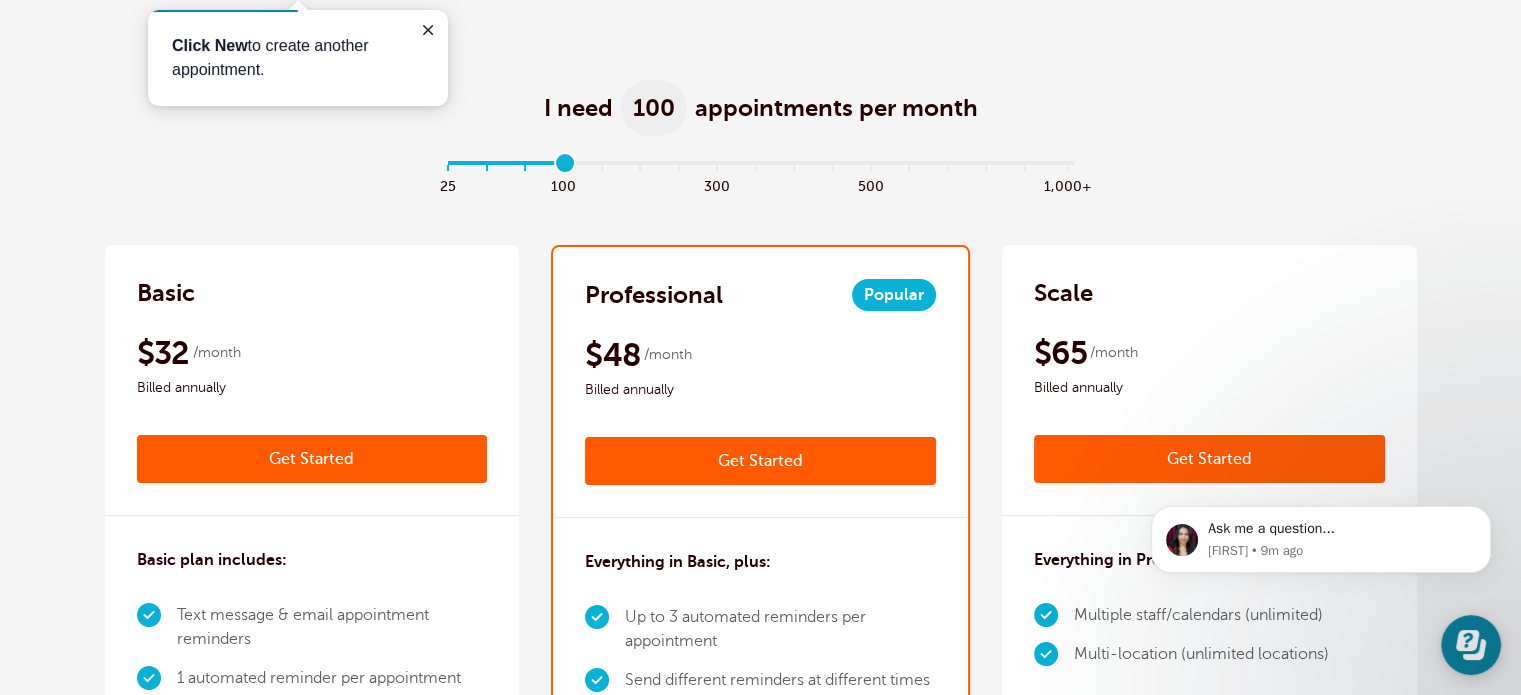 drag, startPoint x: 450, startPoint y: 163, endPoint x: 557, endPoint y: 172, distance: 107.37784 